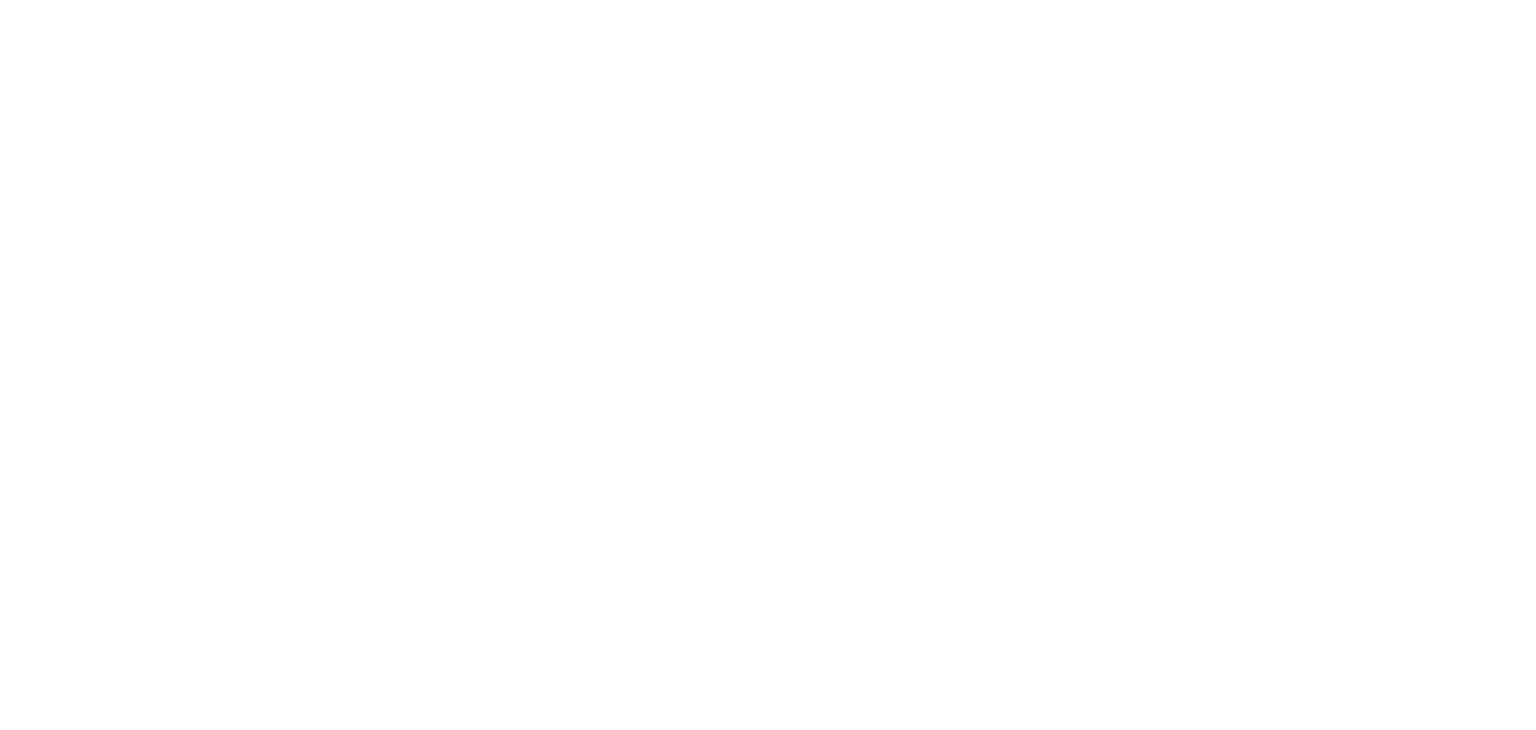 scroll, scrollTop: 0, scrollLeft: 0, axis: both 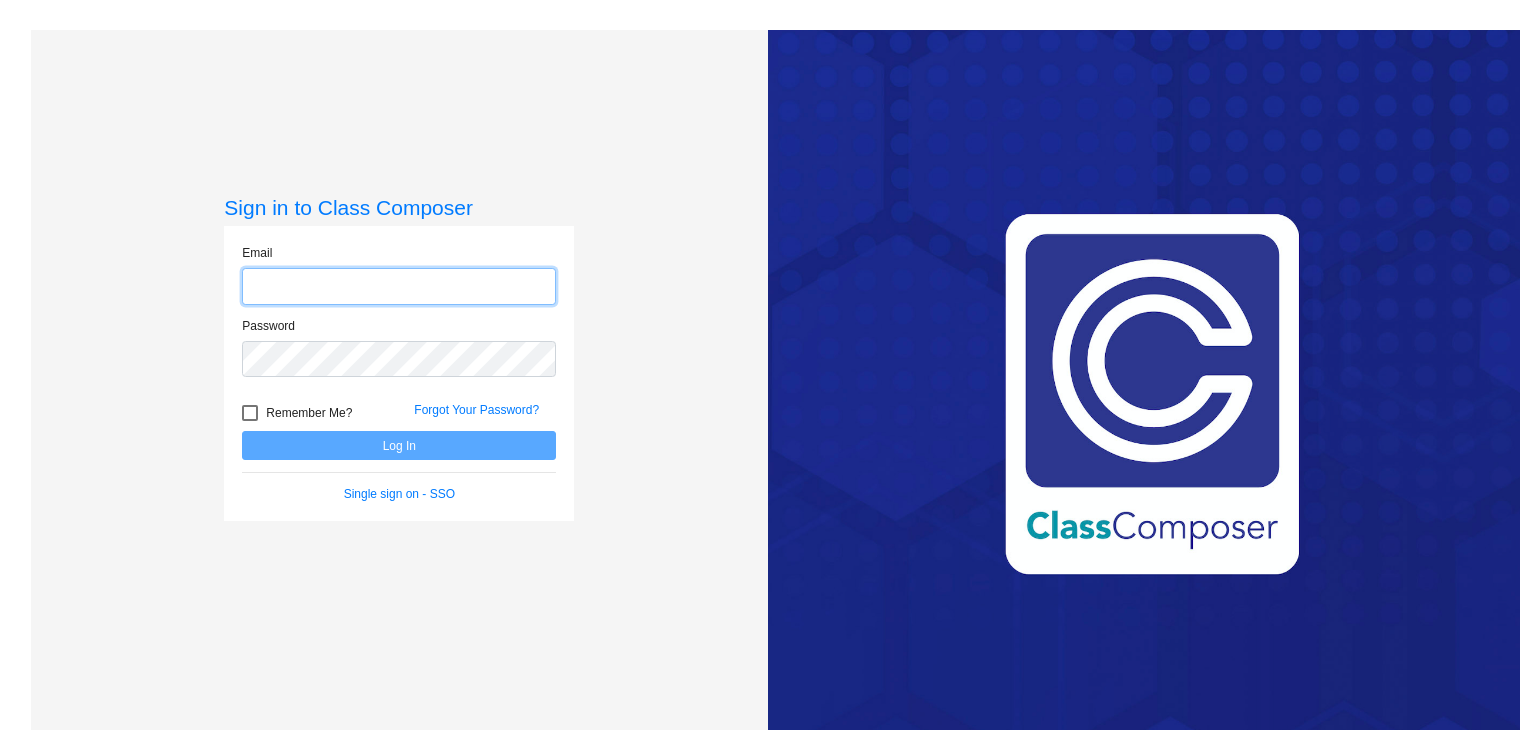 type on "[EMAIL_ADDRESS][DOMAIN_NAME]" 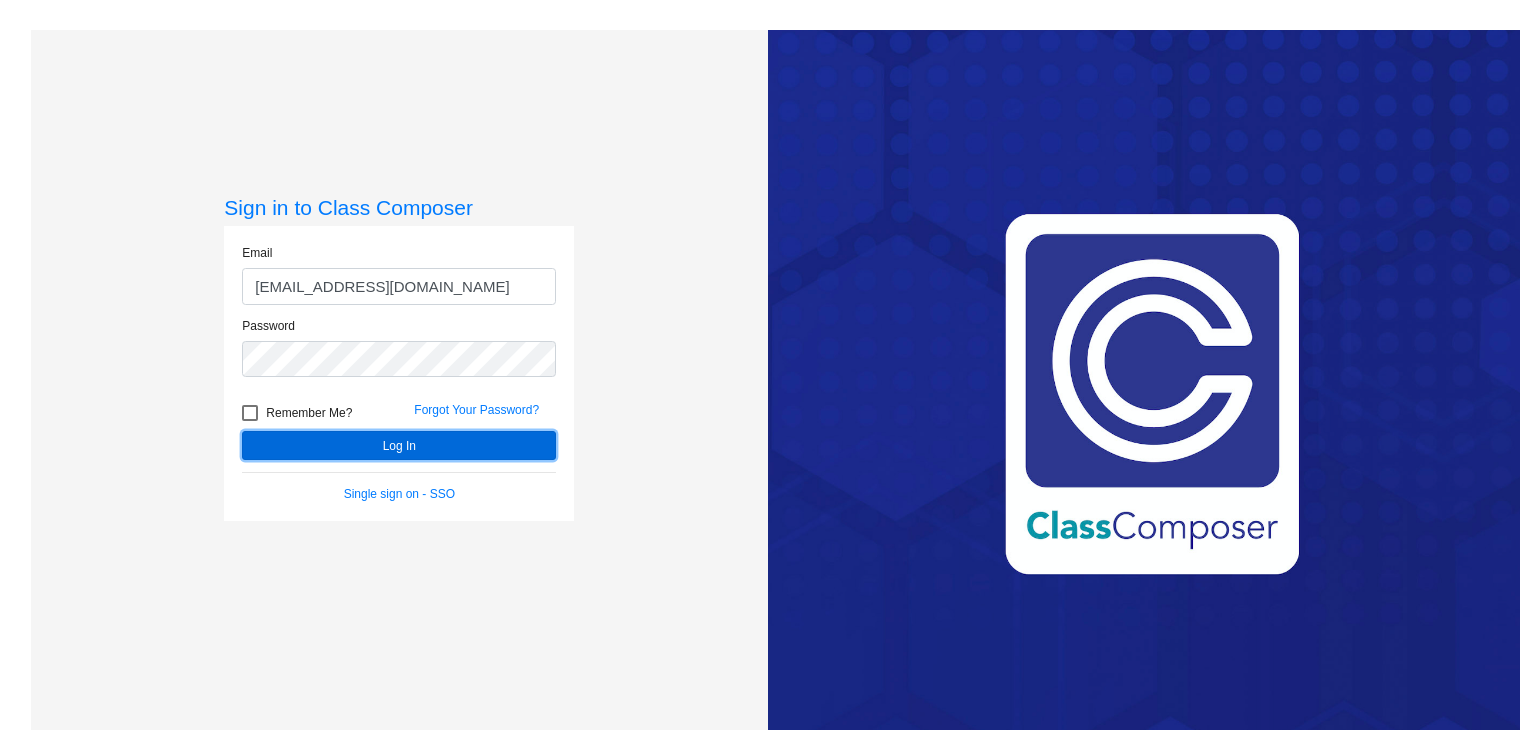 click on "Log In" 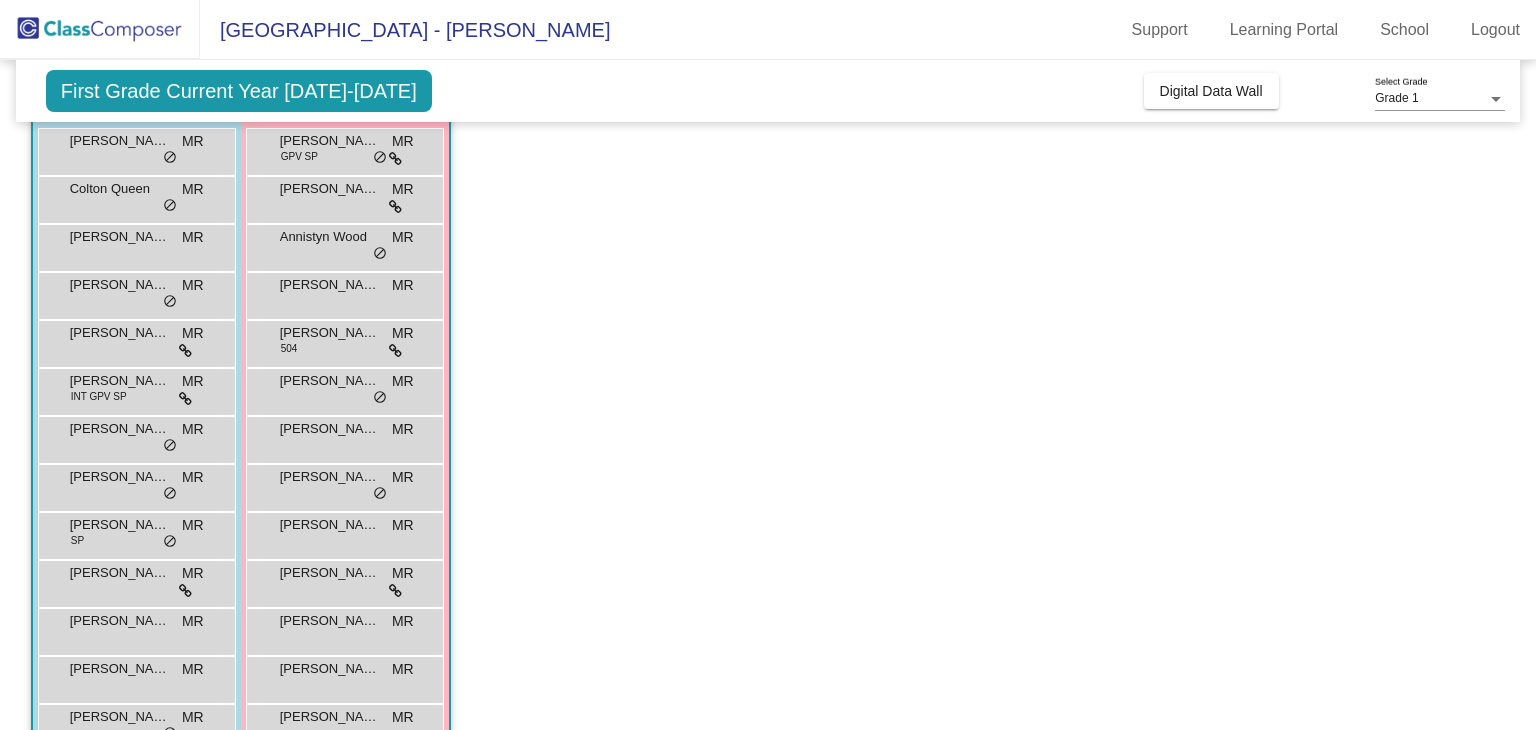 scroll, scrollTop: 293, scrollLeft: 0, axis: vertical 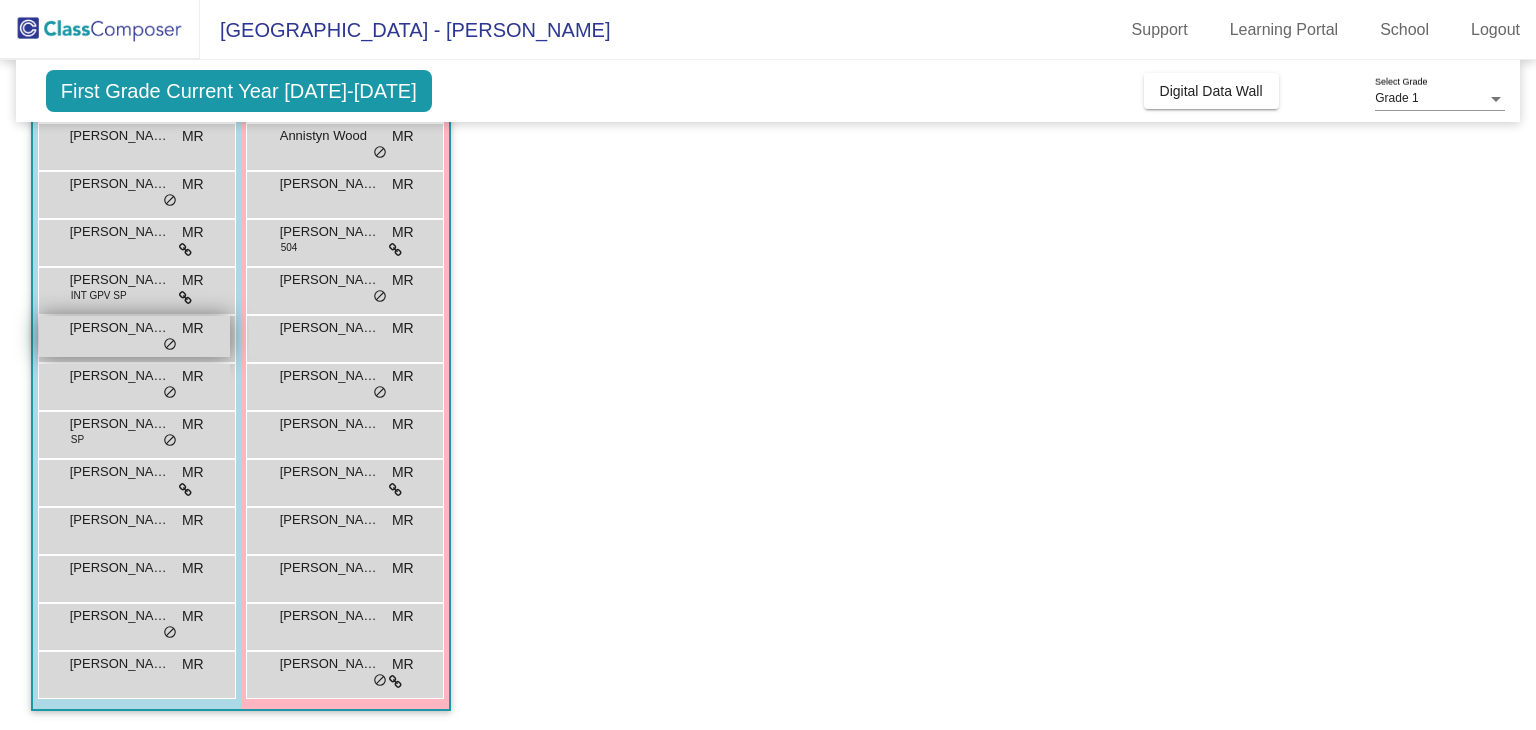 click on "[PERSON_NAME] MR lock do_not_disturb_alt" at bounding box center (134, 336) 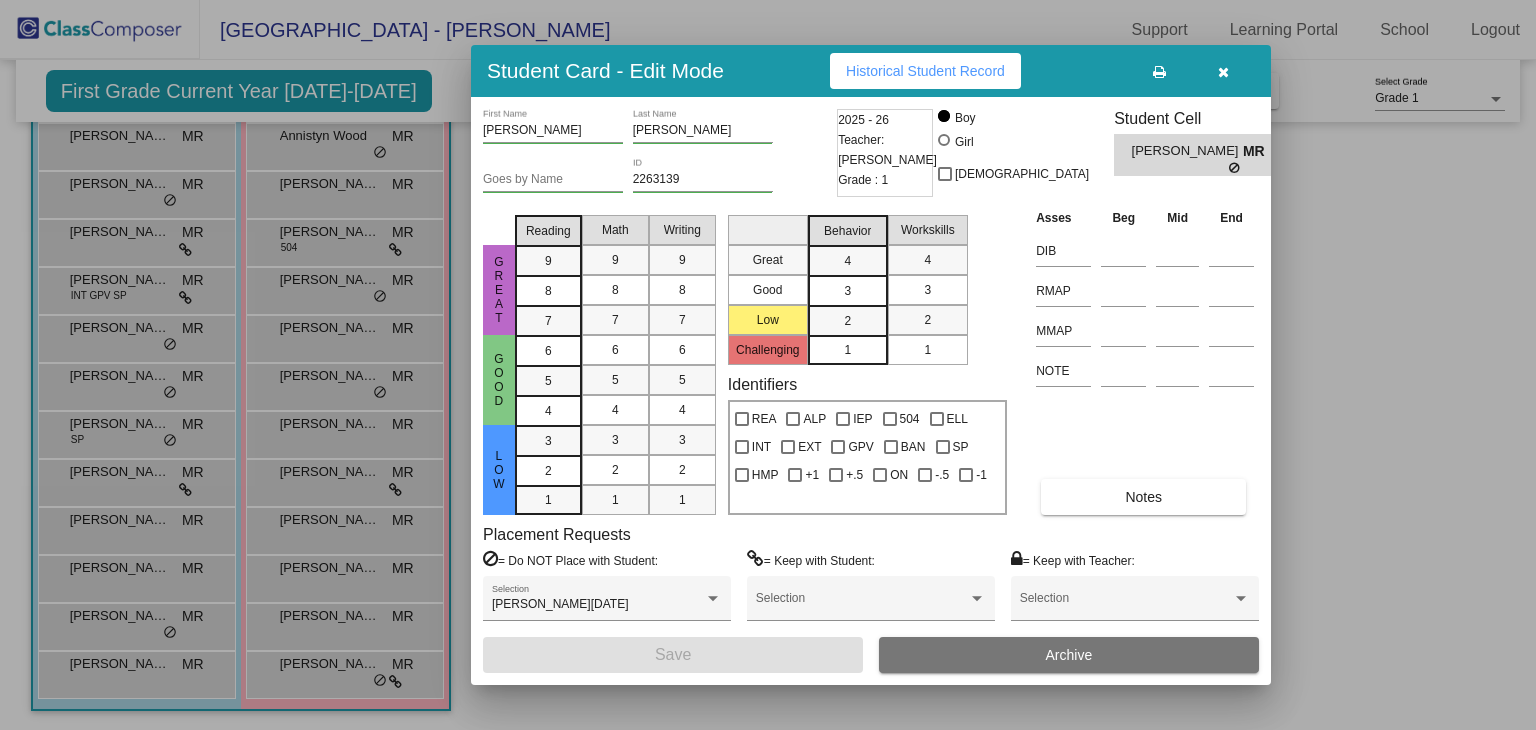 click at bounding box center [768, 365] 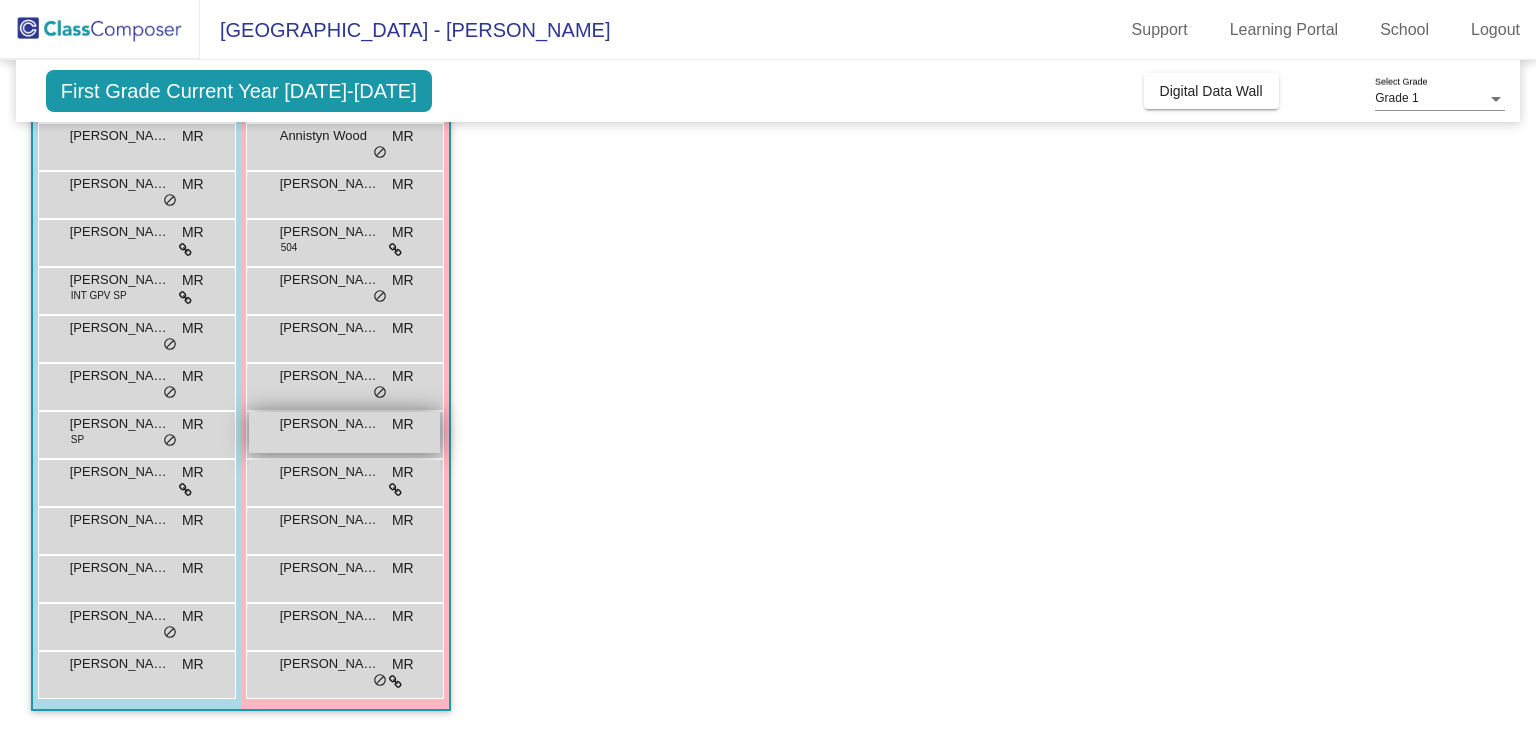 click on "[PERSON_NAME]" at bounding box center [330, 424] 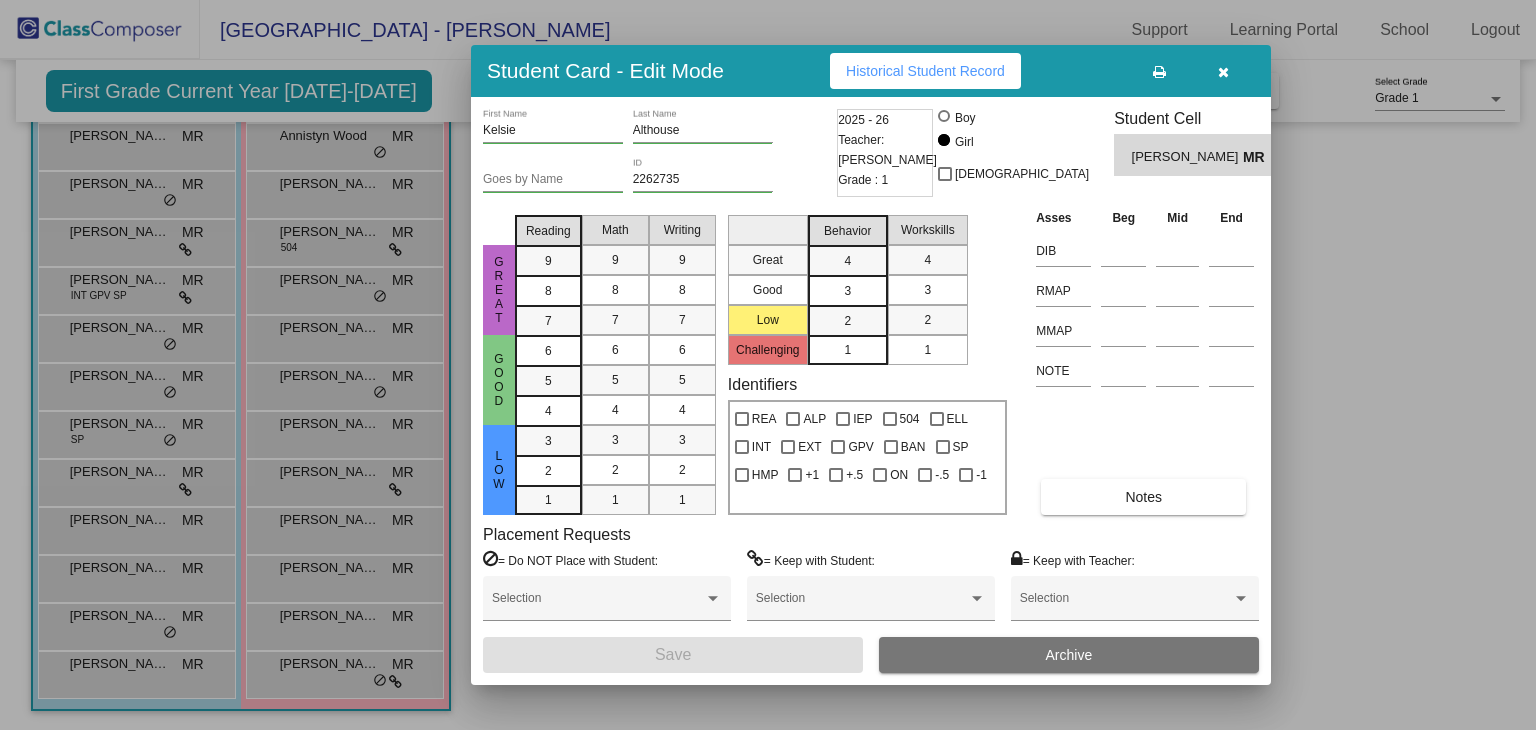 click at bounding box center [768, 365] 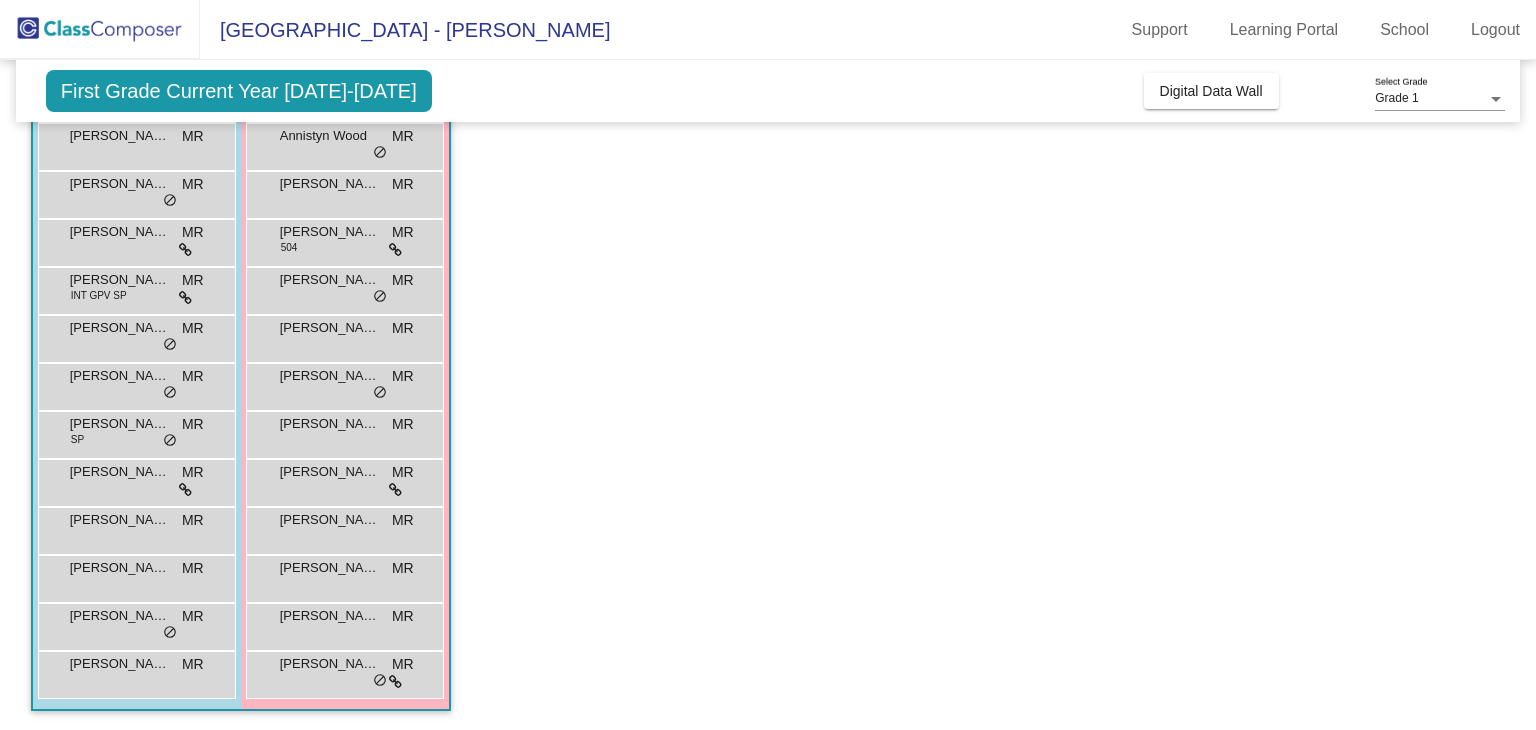 click on "Grade 1 Select Grade  First Grade Current Year [DATE]-[DATE]  Add, Move, or Retain Students Off   On  Incoming   Digital Data Wall    Display Scores for Years:   [DATE] - [DATE]   [DATE] - [DATE]  Grade/Archive Students in Table View   Download   New Small Group   Saved Small Group   Notes   Download Class List   Import Students   New Small Group   Saved Small Group  Display Scores for Years:   [DATE] - [DATE]   [DATE] - [DATE] Hallway   - Hallway Class  picture_as_pdf  Add Student  First Name Last Name Student Id  (Recommended)   Boy   Girl   [DEMOGRAPHIC_DATA] Add Close  Boys : 0    No Students   Girls: 0   No Students   Class 1    picture_as_pdf [PERSON_NAME]  Add Student  First Name Last Name Student Id  (Recommended)   Boy   Girl   [DEMOGRAPHIC_DATA] Add Close  Boys : 14  [PERSON_NAME] MR lock do_not_disturb_alt [PERSON_NAME] MR lock do_not_disturb_alt [PERSON_NAME] MR lock do_not_disturb_alt [PERSON_NAME] MR lock do_not_disturb_alt [PERSON_NAME] MR lock do_not_disturb_alt [PERSON_NAME] INT GPV SP MR lock do_not_disturb_alt" 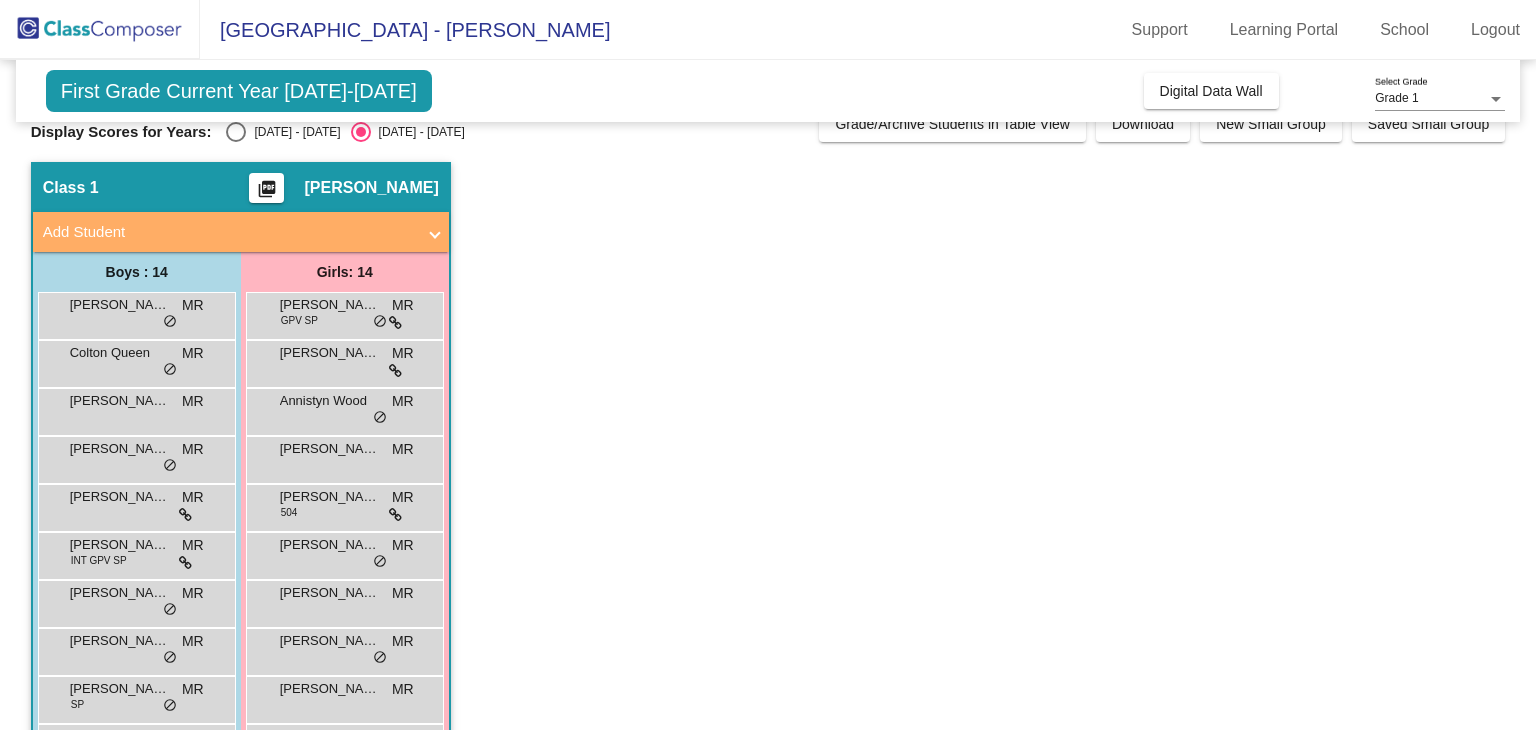 scroll, scrollTop: 0, scrollLeft: 0, axis: both 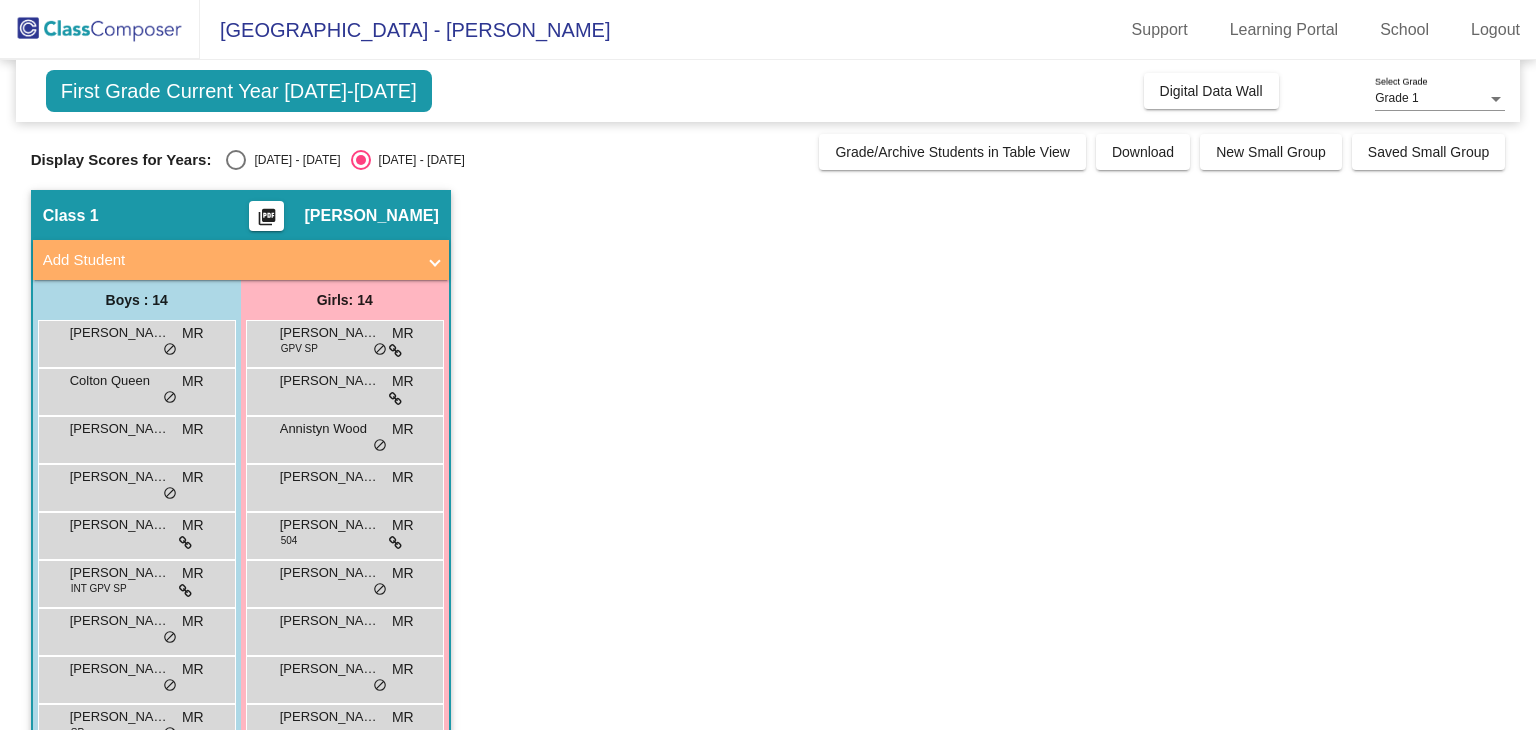 click at bounding box center (236, 160) 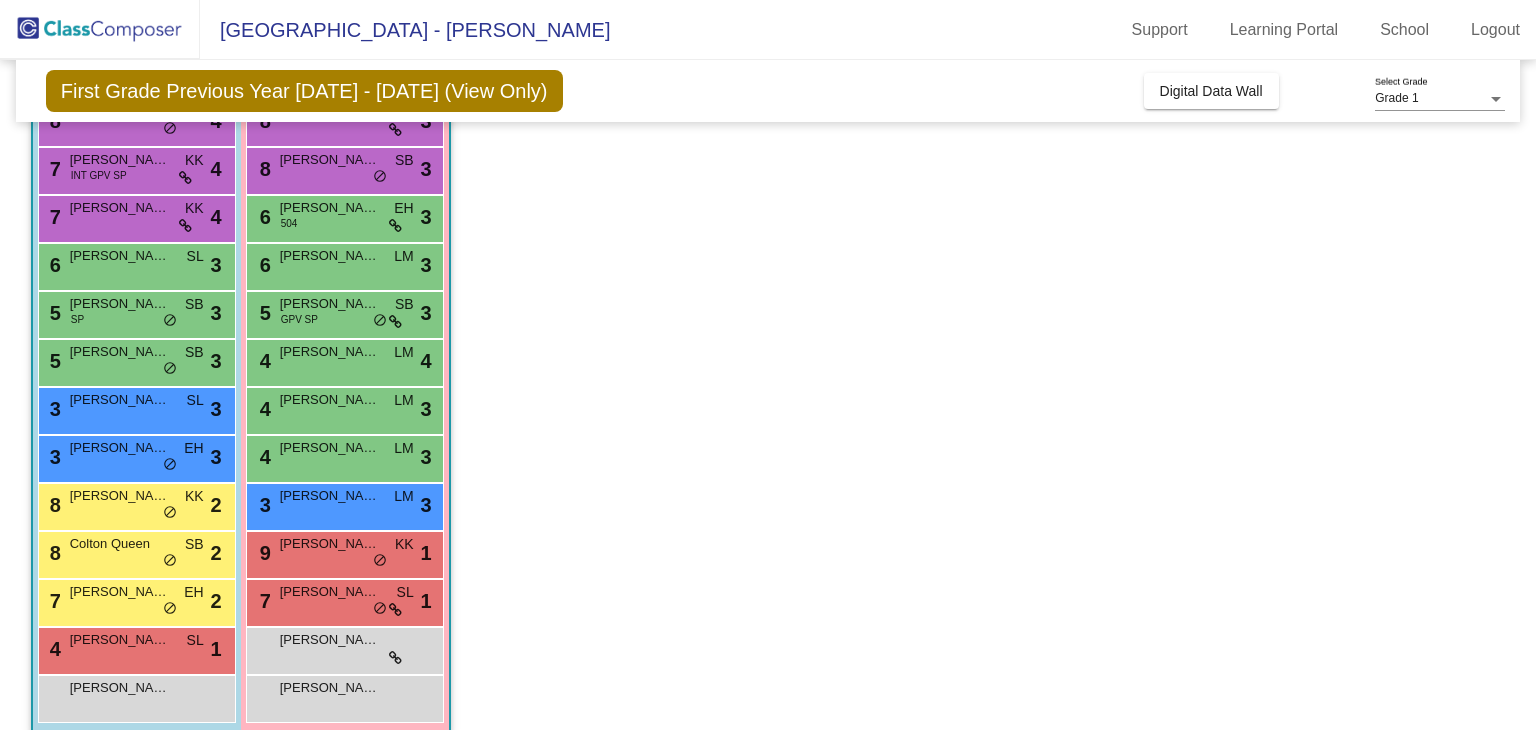 scroll, scrollTop: 273, scrollLeft: 0, axis: vertical 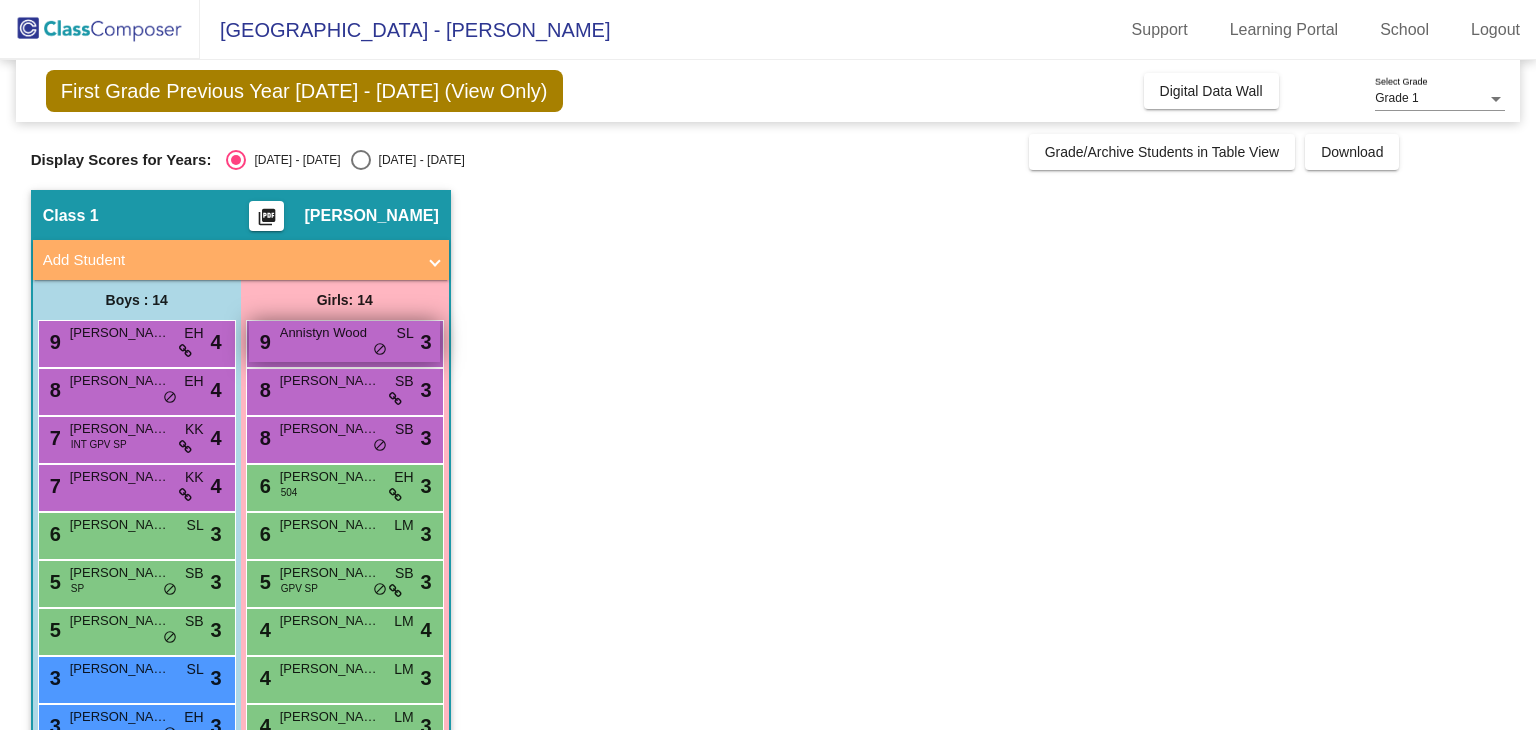 click on "9 Annistyn [PERSON_NAME] lock do_not_disturb_alt 3" at bounding box center (344, 341) 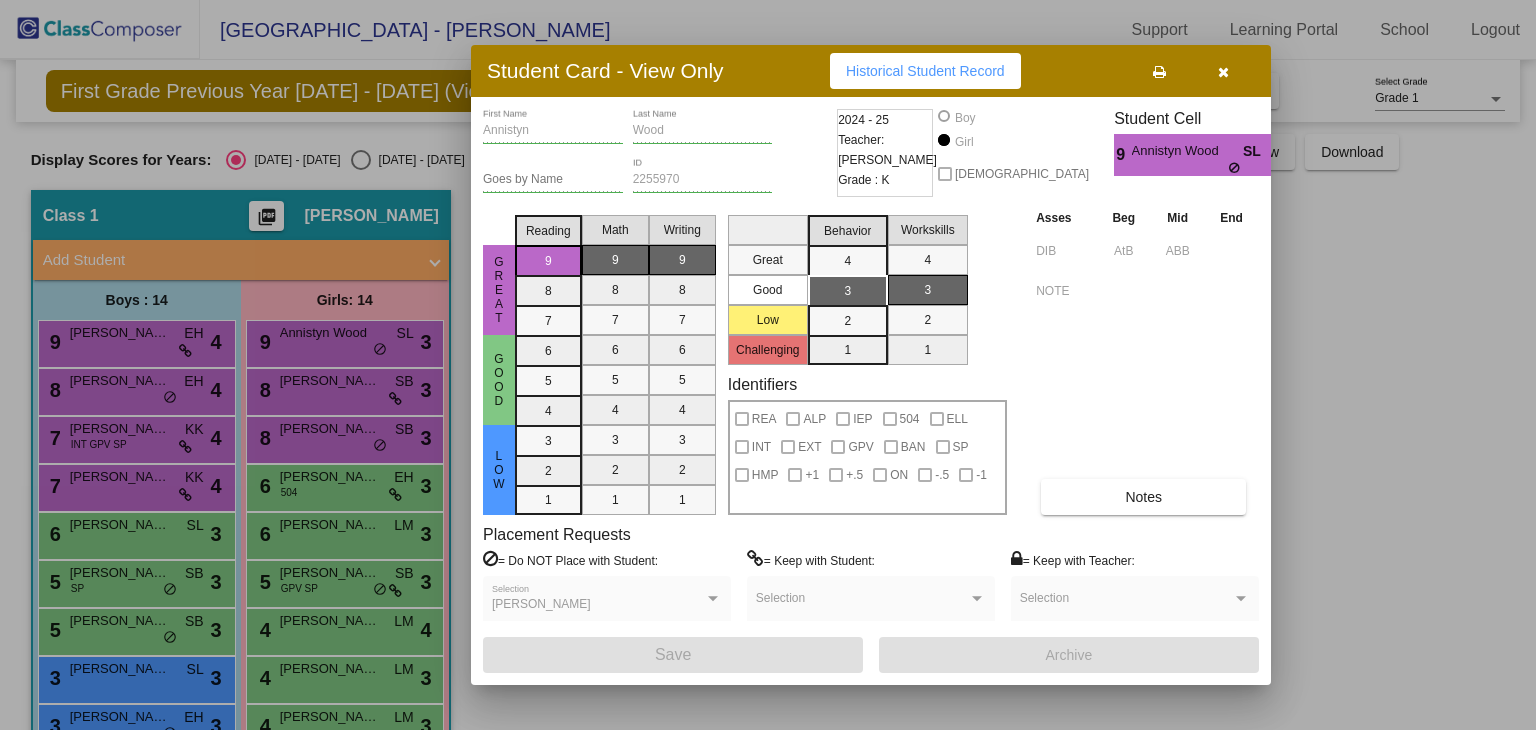 click at bounding box center [768, 365] 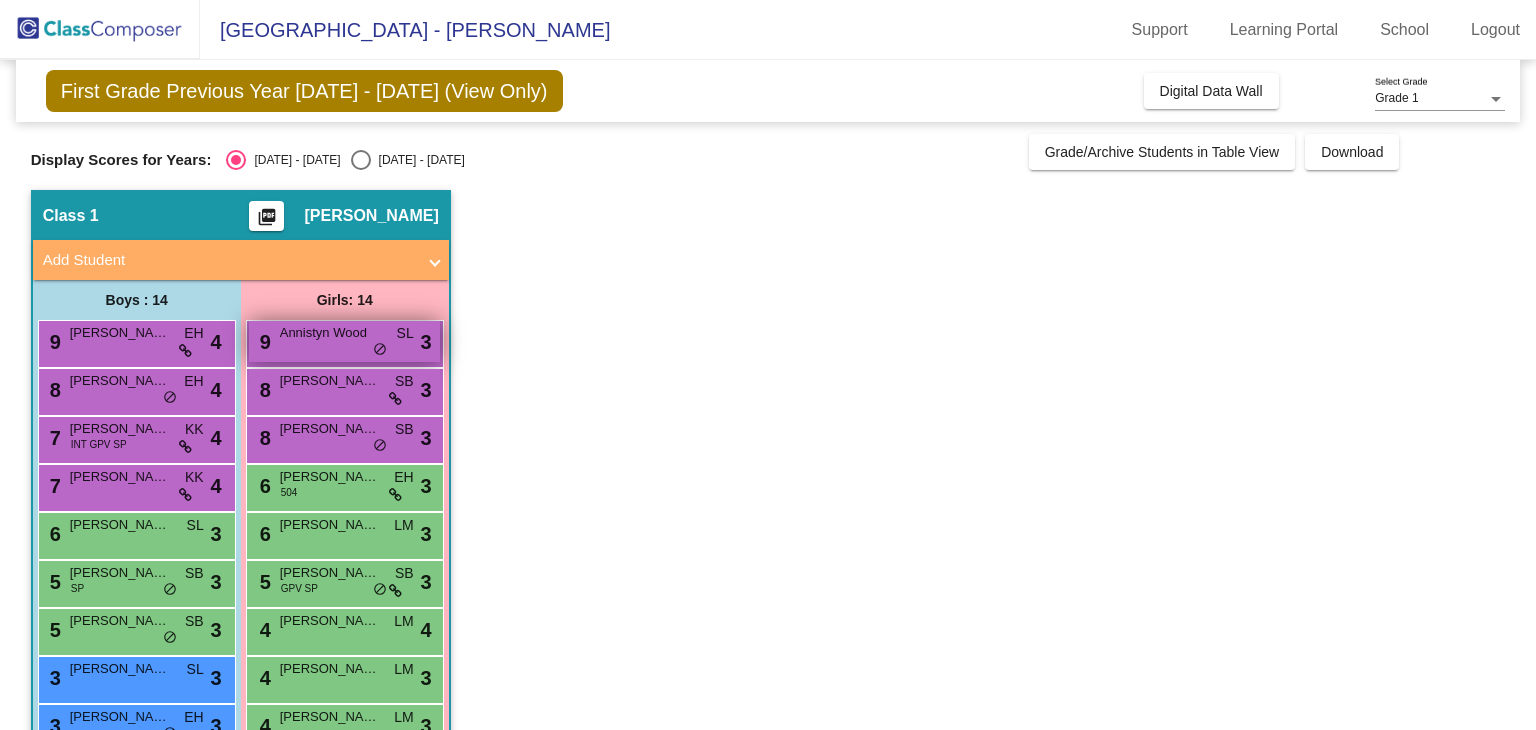 click on "9" at bounding box center [263, 342] 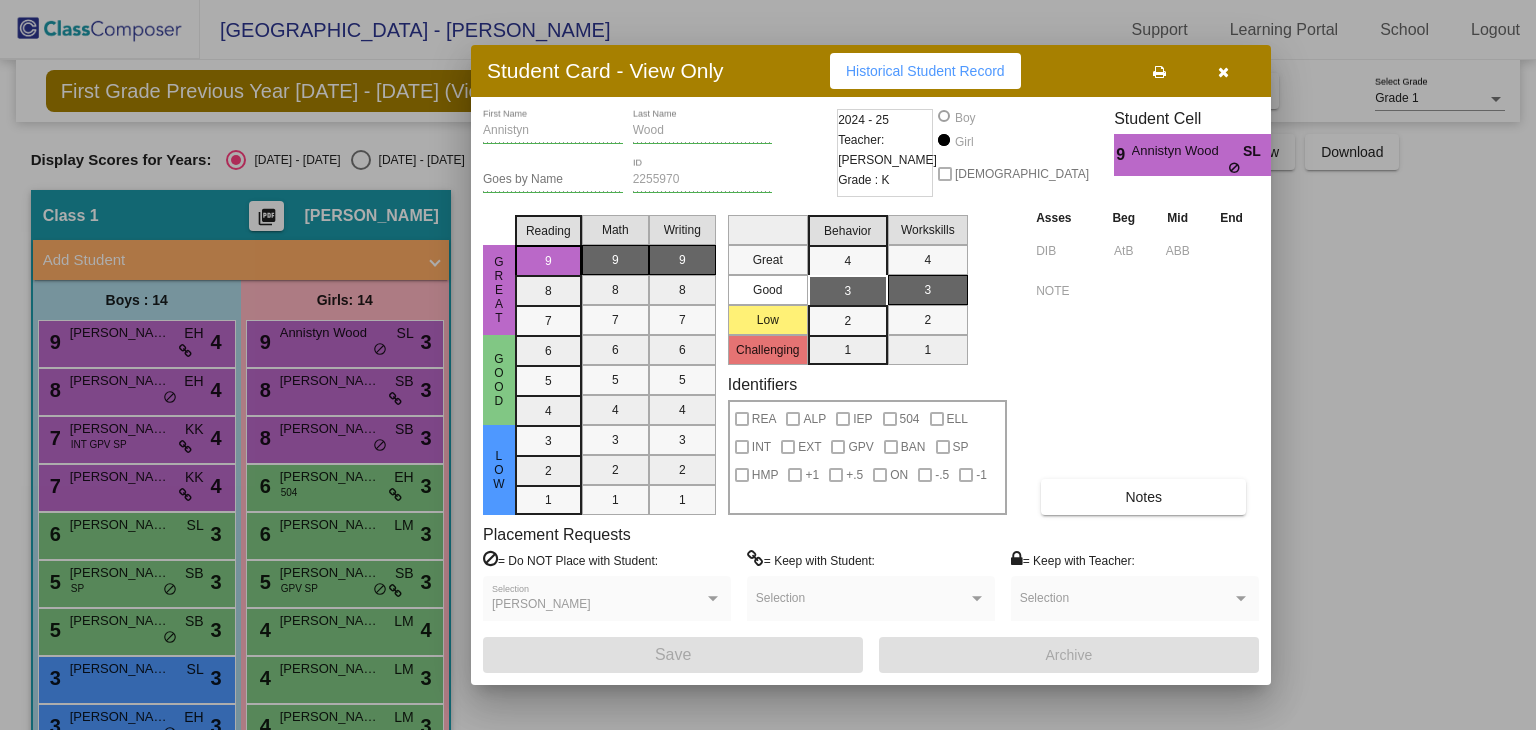 drag, startPoint x: 1400, startPoint y: 580, endPoint x: 1399, endPoint y: 565, distance: 15.033297 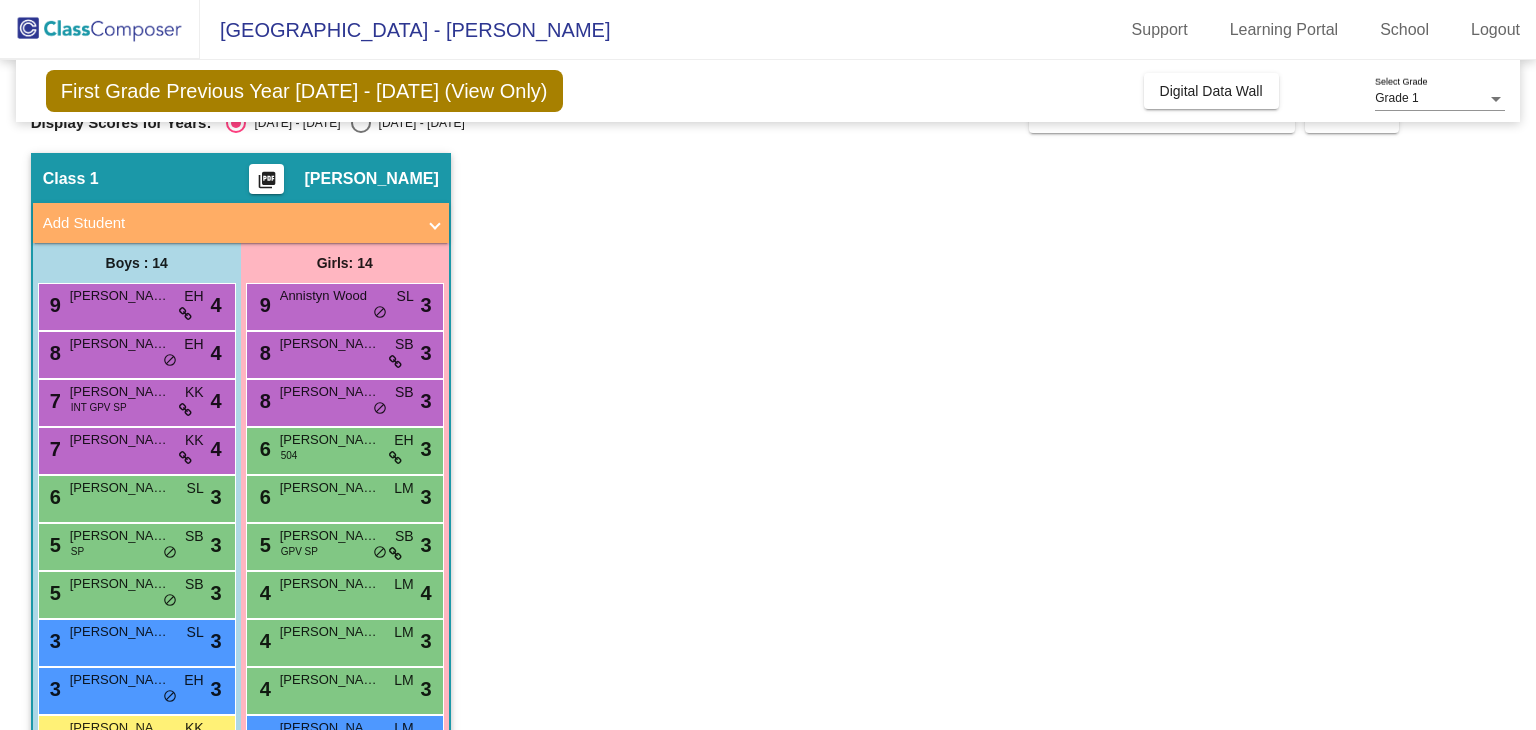 scroll, scrollTop: 255, scrollLeft: 0, axis: vertical 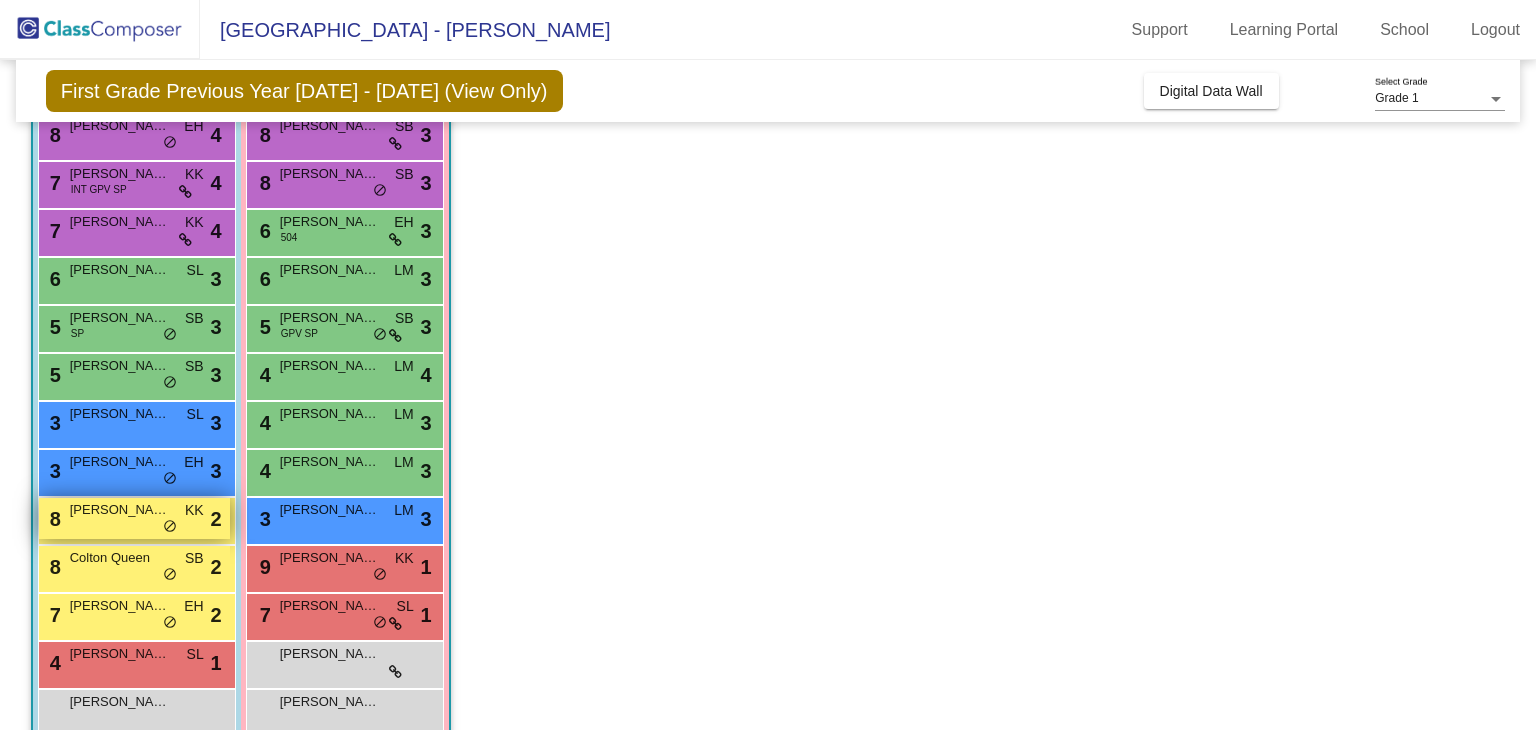 click on "8 [PERSON_NAME] [PERSON_NAME] lock do_not_disturb_alt 2" at bounding box center (134, 518) 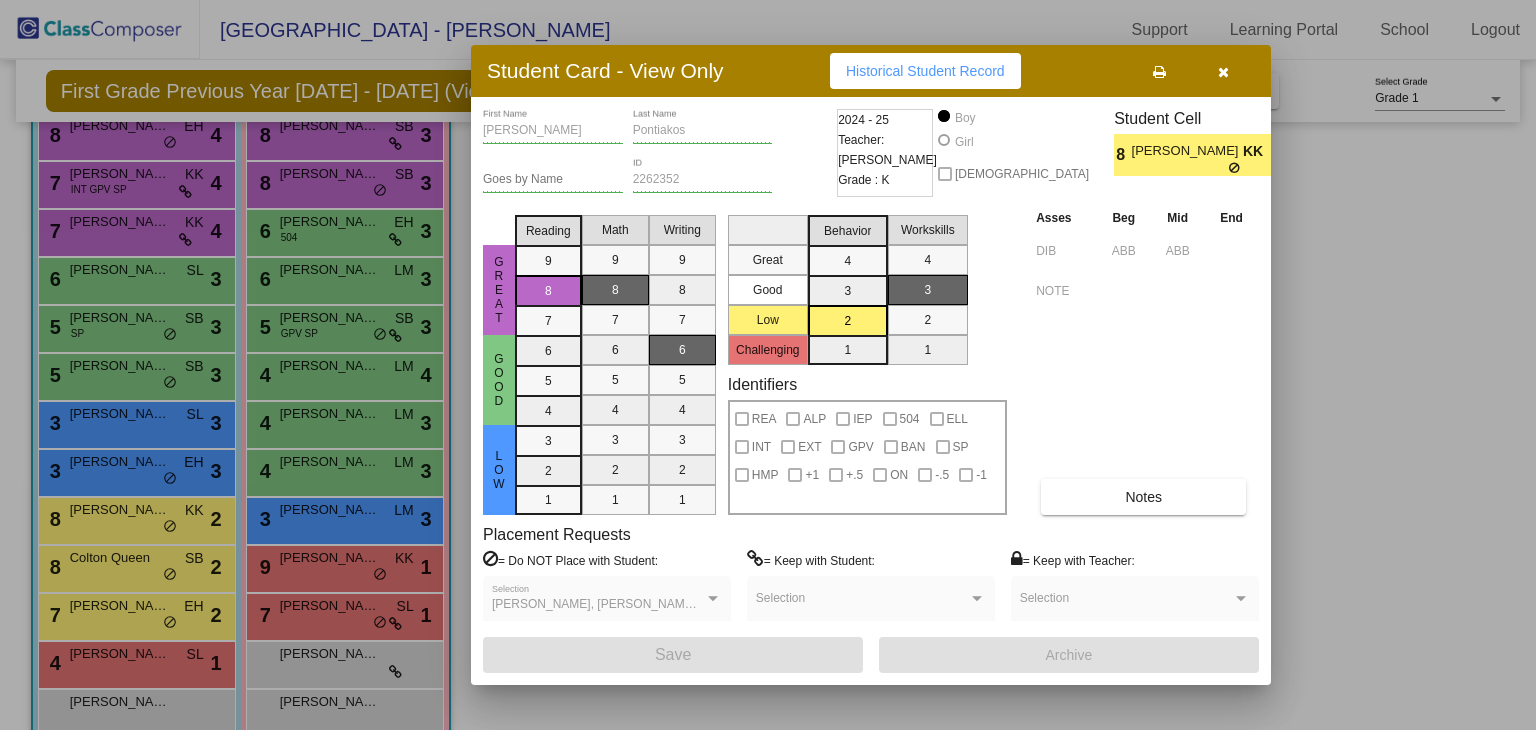 click at bounding box center (768, 365) 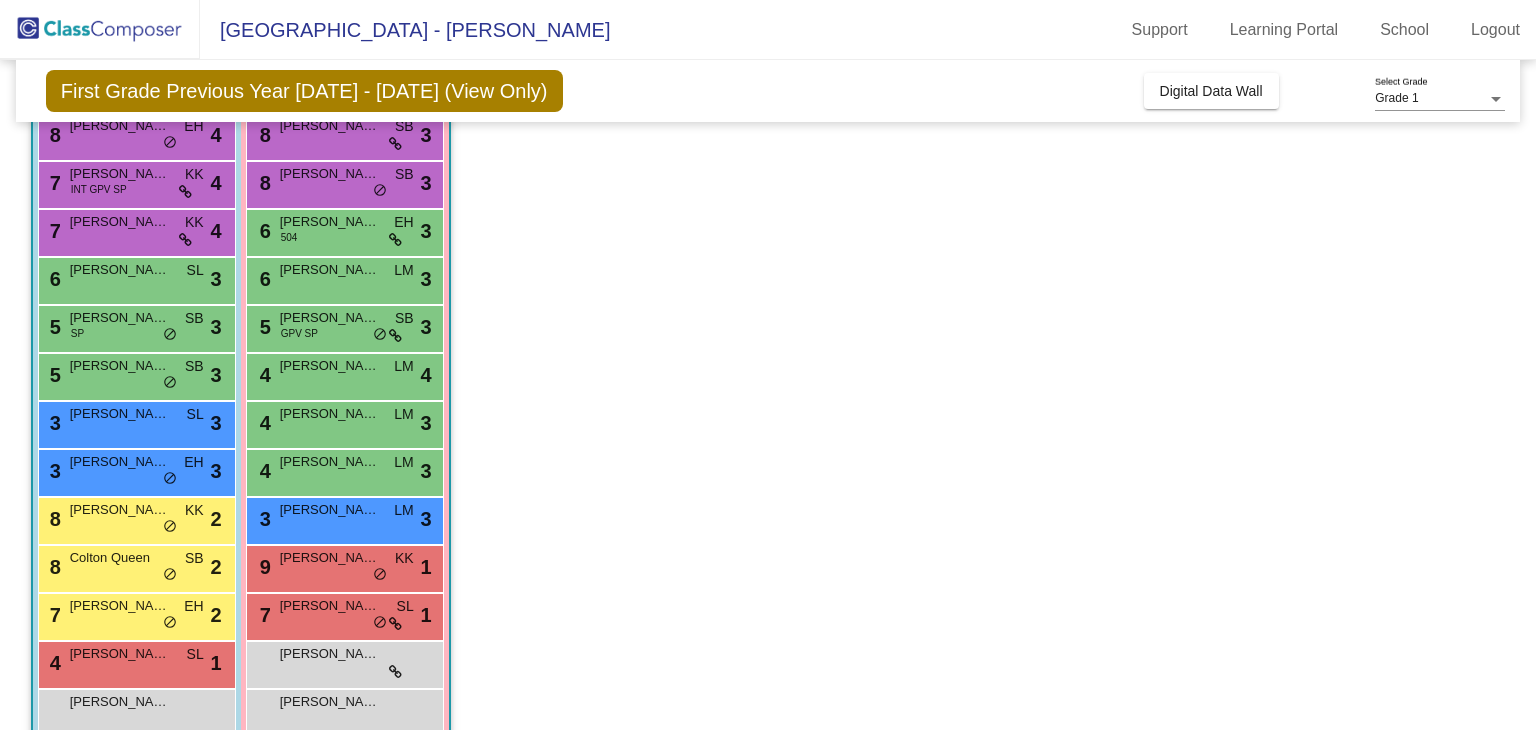 click on "Class 1    picture_as_pdf [PERSON_NAME]  Add Student  First Name Last Name Student Id  (Recommended)   Boy   Girl   [DEMOGRAPHIC_DATA] Add Close  Boys : 14  9 [PERSON_NAME] EH lock do_not_disturb_alt 4 8 [PERSON_NAME] EH lock do_not_disturb_alt 4 7 [PERSON_NAME] INT GPV SP KK lock do_not_disturb_alt 4 7 [PERSON_NAME] KK lock do_not_disturb_alt 4 6 [PERSON_NAME] SL lock do_not_disturb_alt 3 5 [PERSON_NAME] SP SB lock do_not_disturb_alt 3 5 [PERSON_NAME] SB lock do_not_disturb_alt 3 3 [PERSON_NAME] SL lock do_not_disturb_alt 3 3 [PERSON_NAME] EH lock do_not_disturb_alt 3 8 [PERSON_NAME] [PERSON_NAME] lock do_not_disturb_alt 2 8 Colton Queen SB lock do_not_disturb_alt 2 7 [PERSON_NAME] EH lock do_not_disturb_alt 2 4 Zein [PERSON_NAME] lock do_not_disturb_alt 1 [PERSON_NAME] lock do_not_disturb_alt Girls: 14 9 Annistyn [PERSON_NAME] lock do_not_disturb_alt 3 8 [PERSON_NAME] SB lock do_not_disturb_alt 3 8 [PERSON_NAME] SB lock do_not_disturb_alt 3 6 [PERSON_NAME] 504 EH lock do_not_disturb_alt 3 6 [PERSON_NAME] [PERSON_NAME] lock 3 5 GPV SP SB" 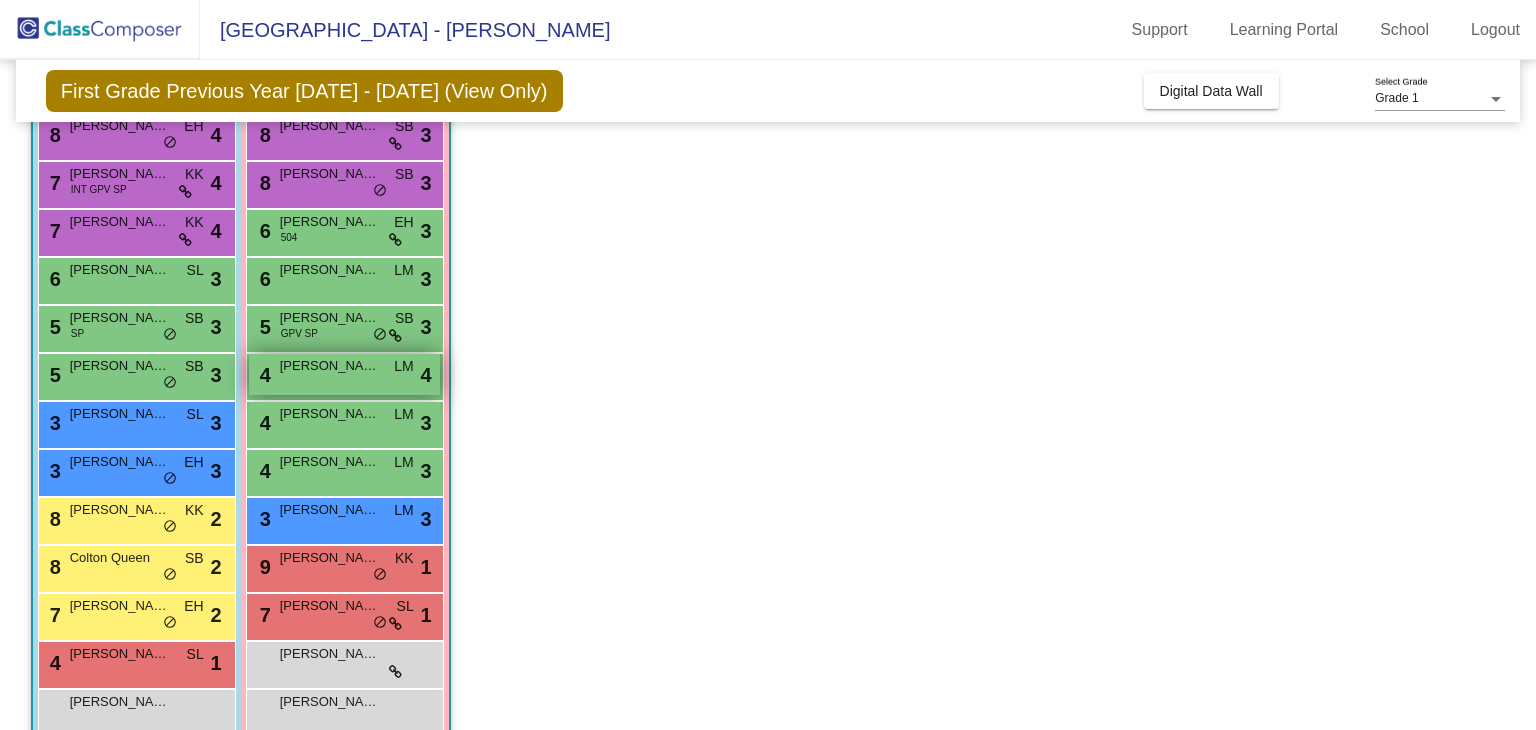 click on "[PERSON_NAME]" at bounding box center (330, 366) 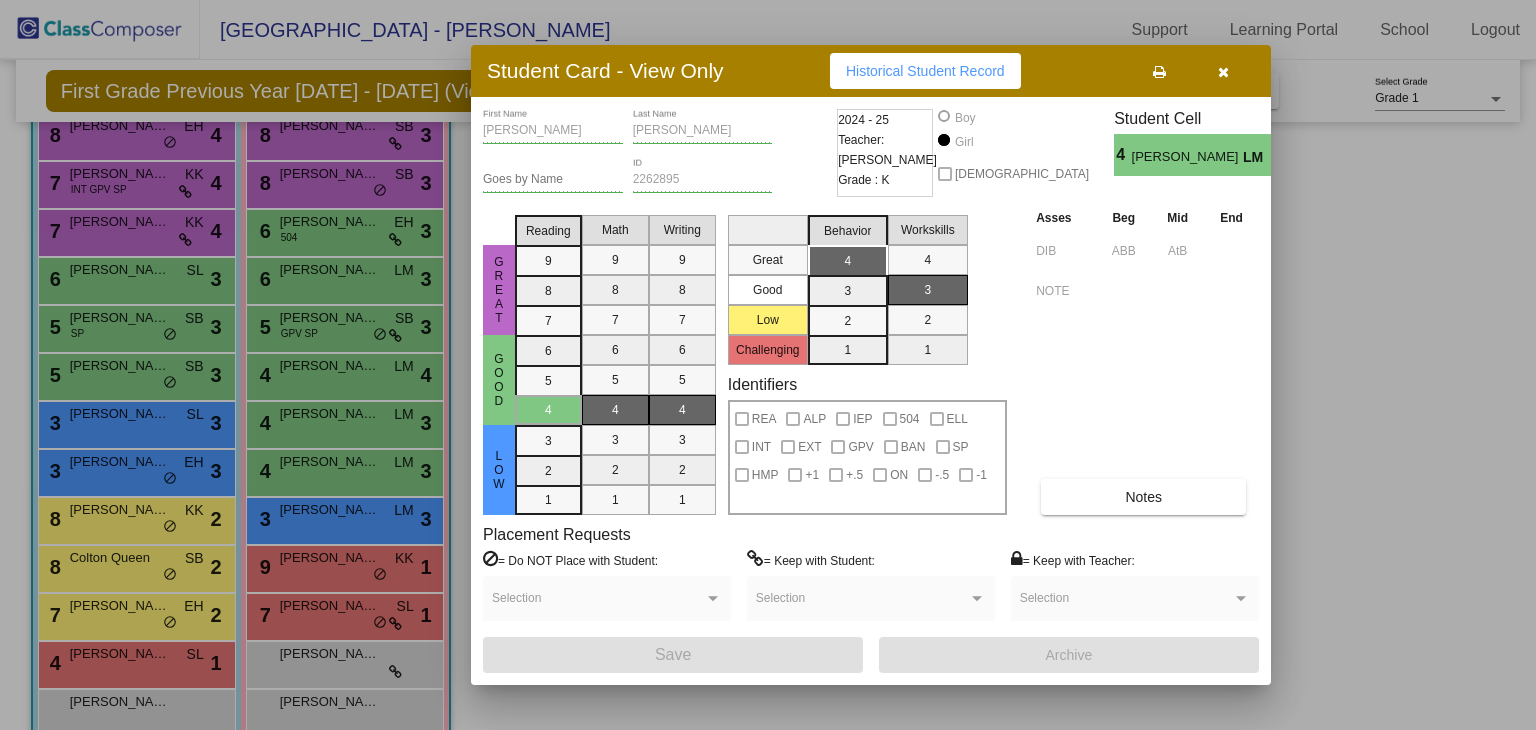 click at bounding box center [768, 365] 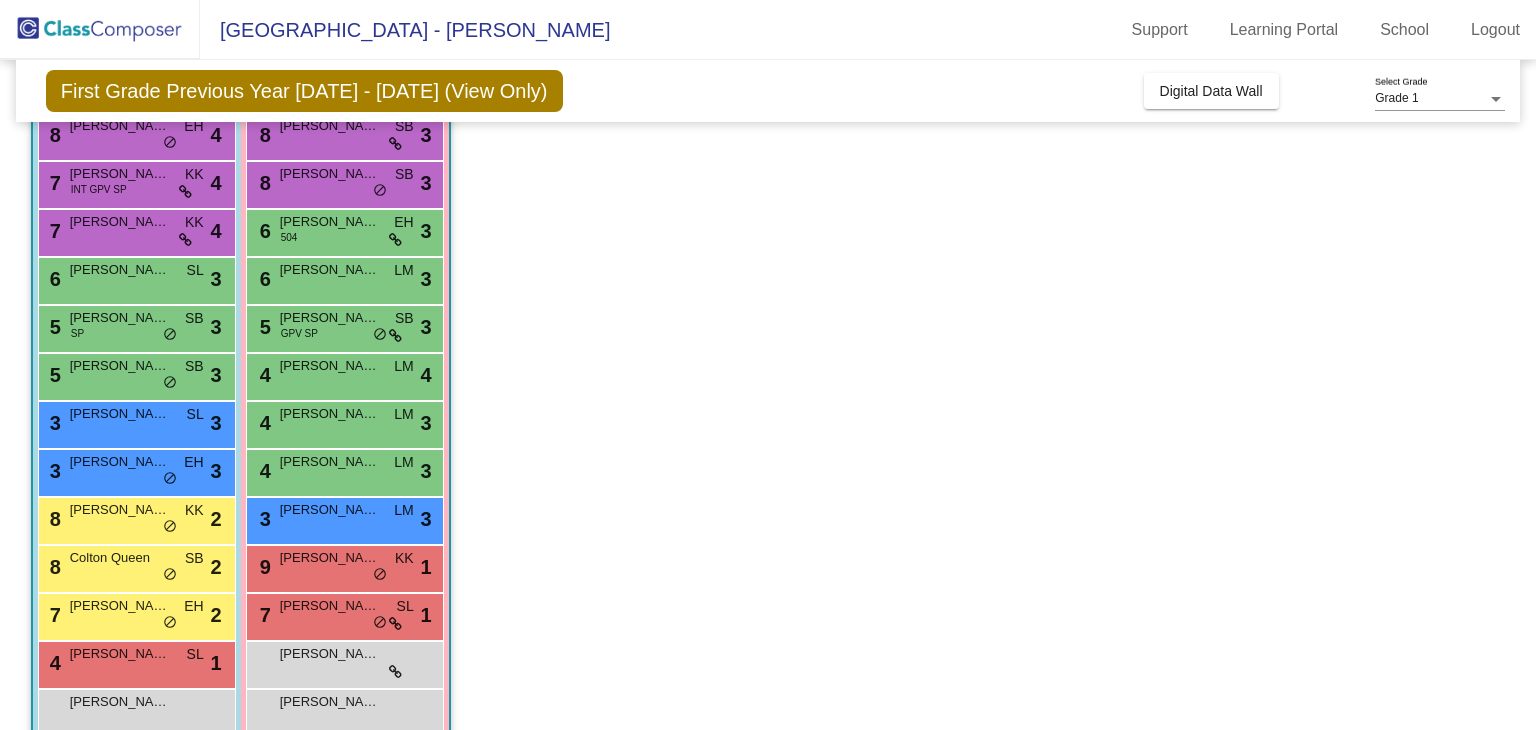 scroll, scrollTop: 0, scrollLeft: 0, axis: both 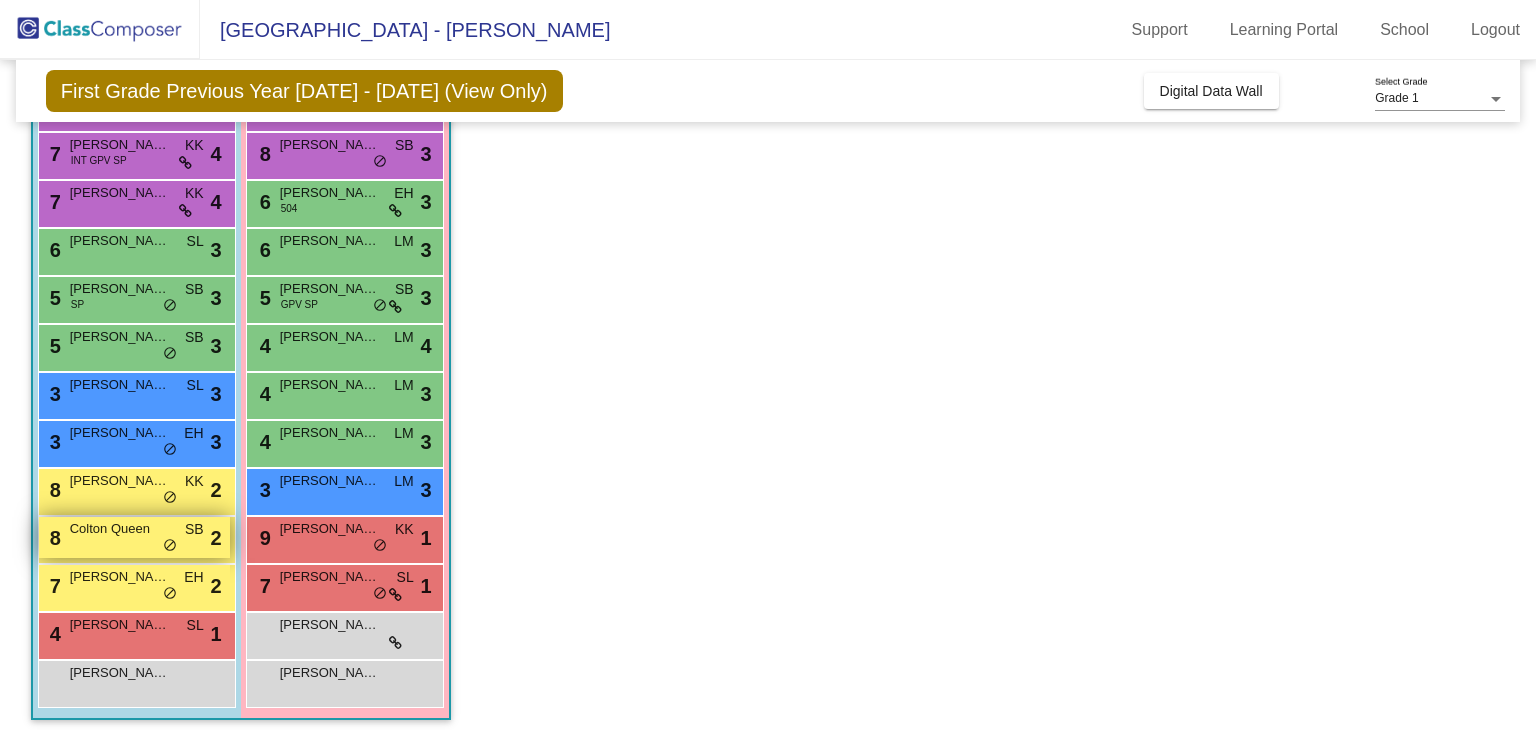 click on "Colton Queen" at bounding box center (120, 529) 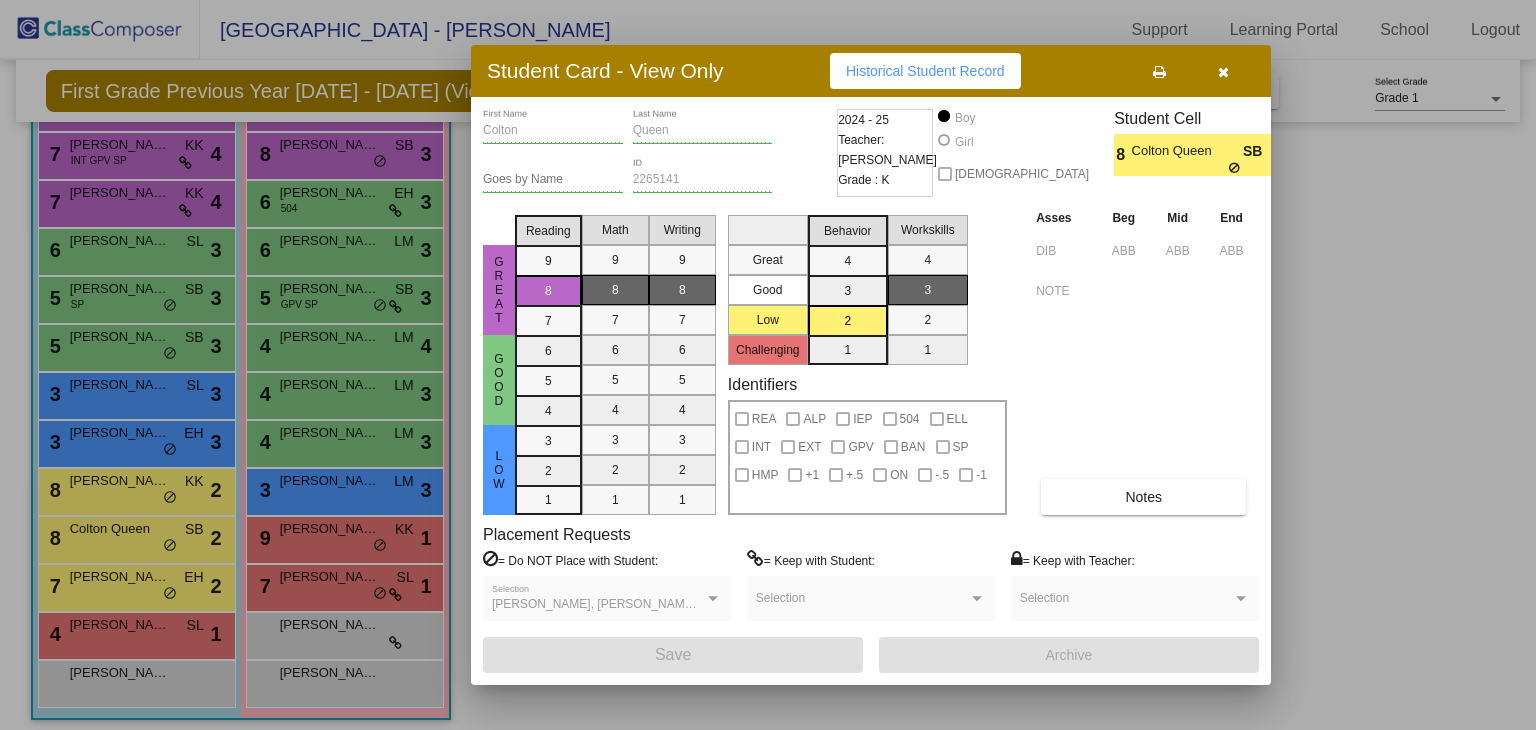 drag, startPoint x: 1482, startPoint y: 430, endPoint x: 1389, endPoint y: 569, distance: 167.24234 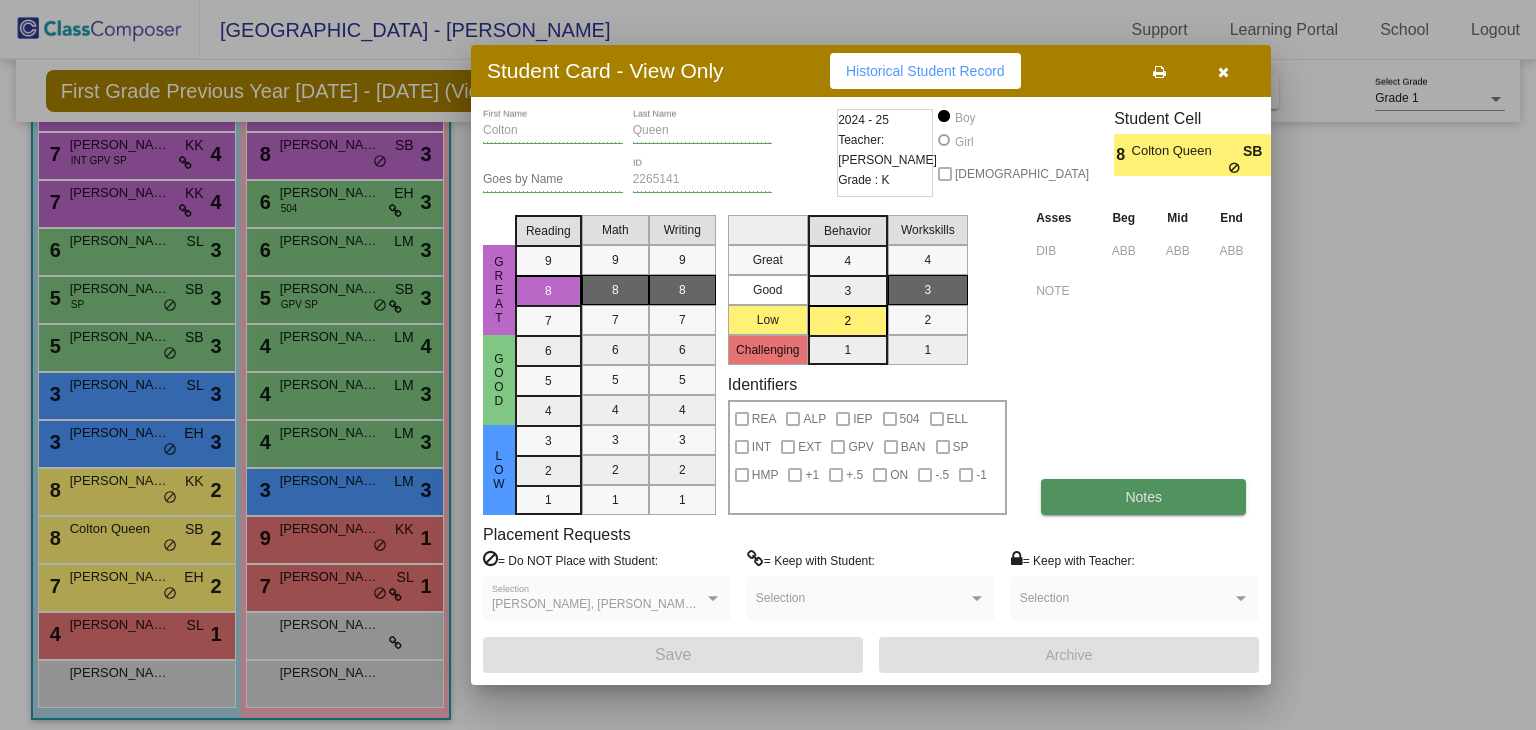 click on "Notes" at bounding box center (1143, 497) 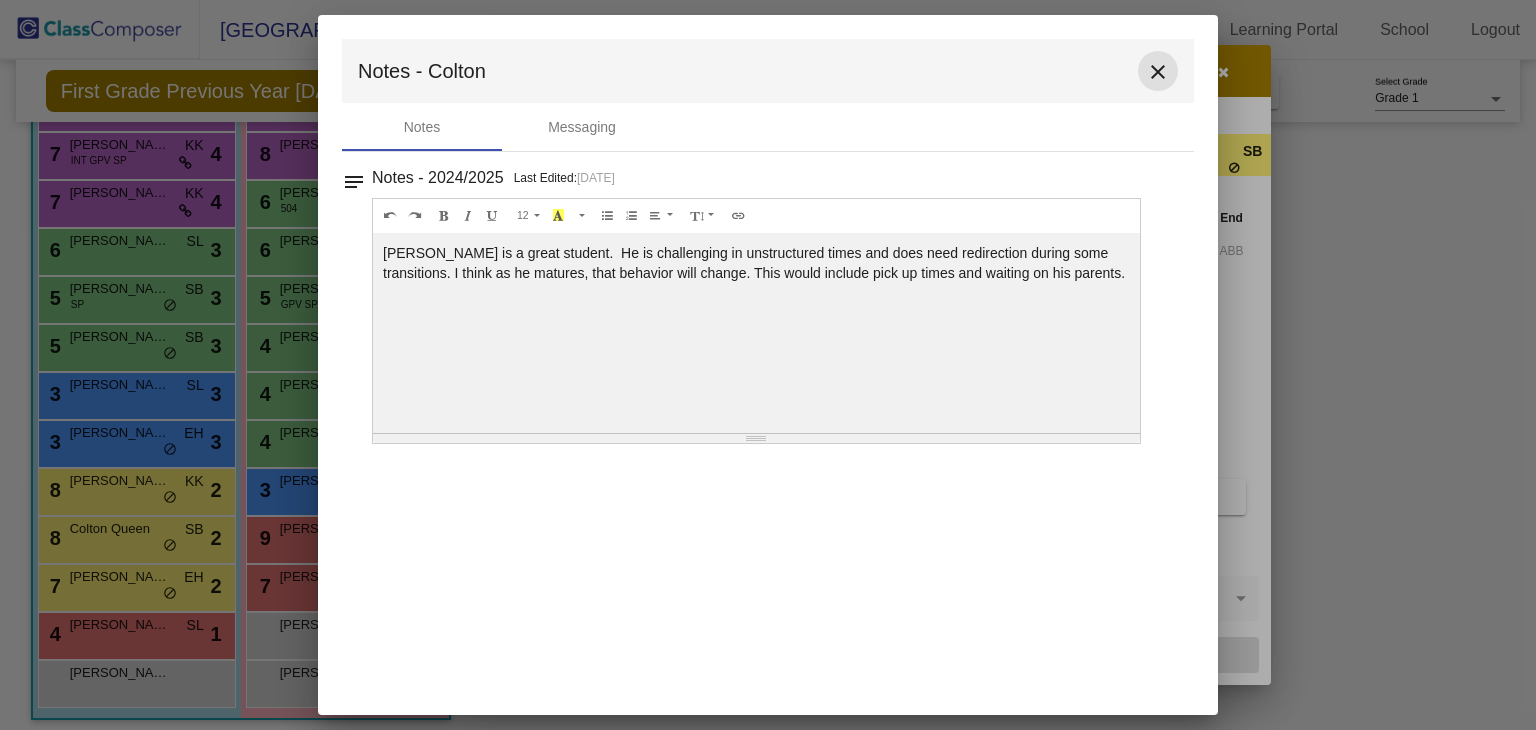 click on "close" at bounding box center (1158, 72) 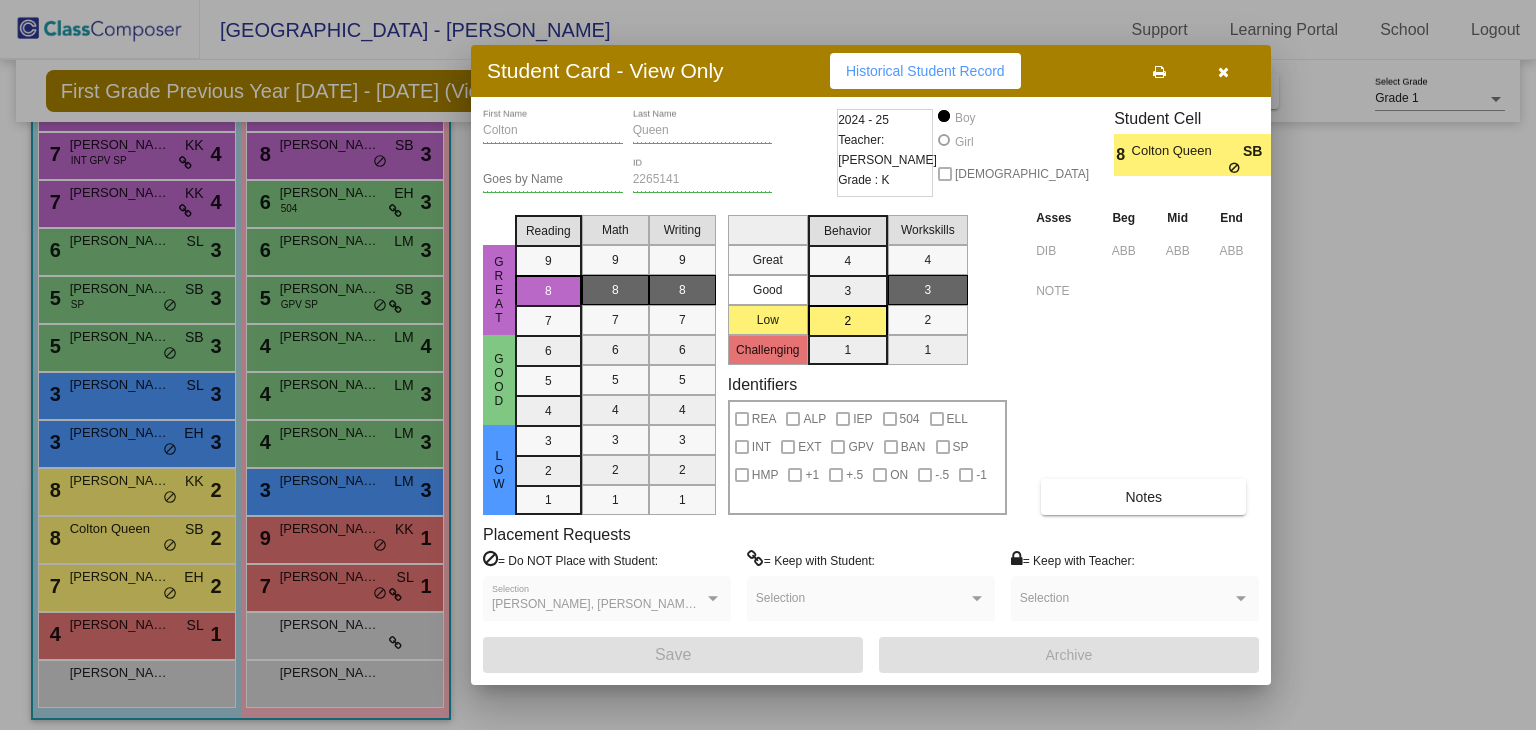 click at bounding box center [768, 365] 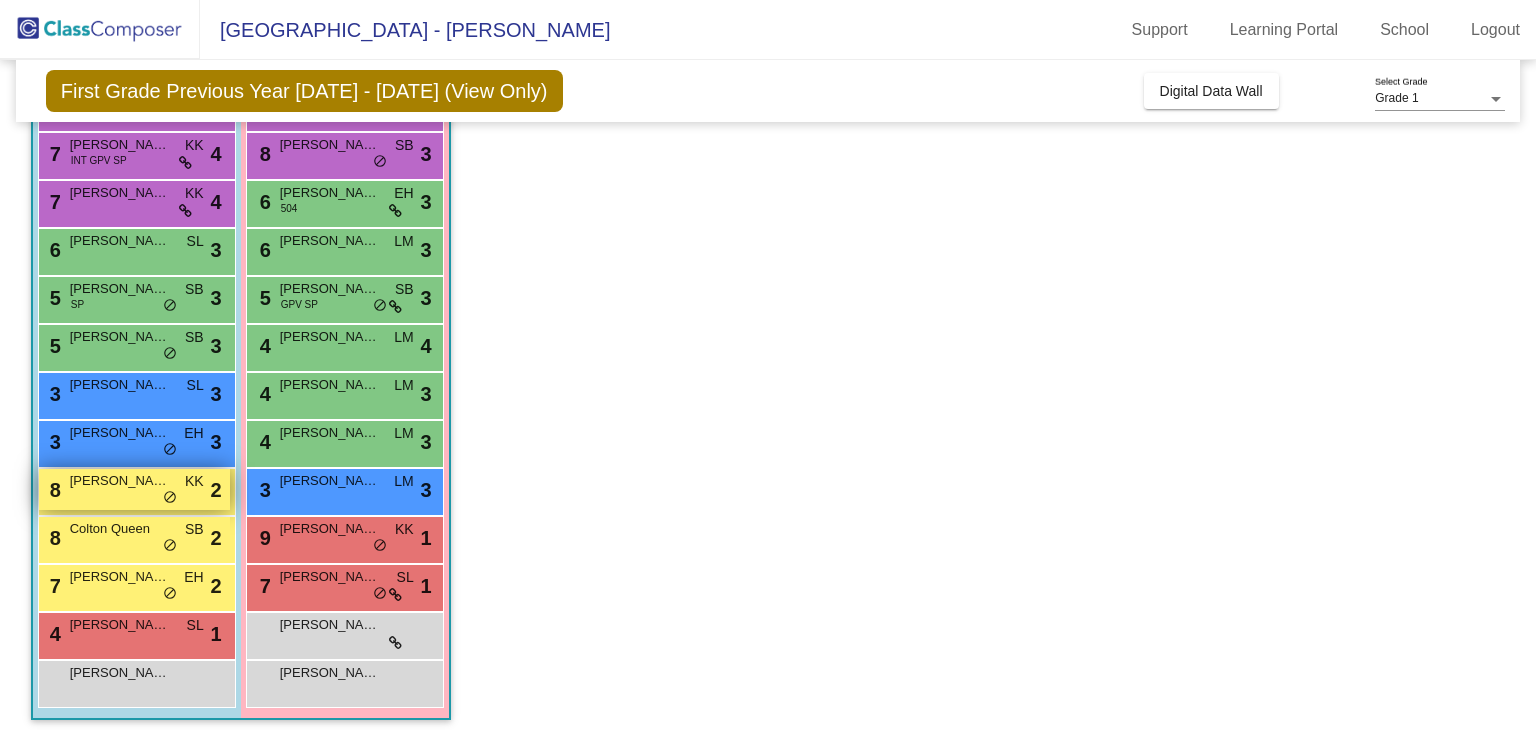click on "[PERSON_NAME]" at bounding box center [120, 481] 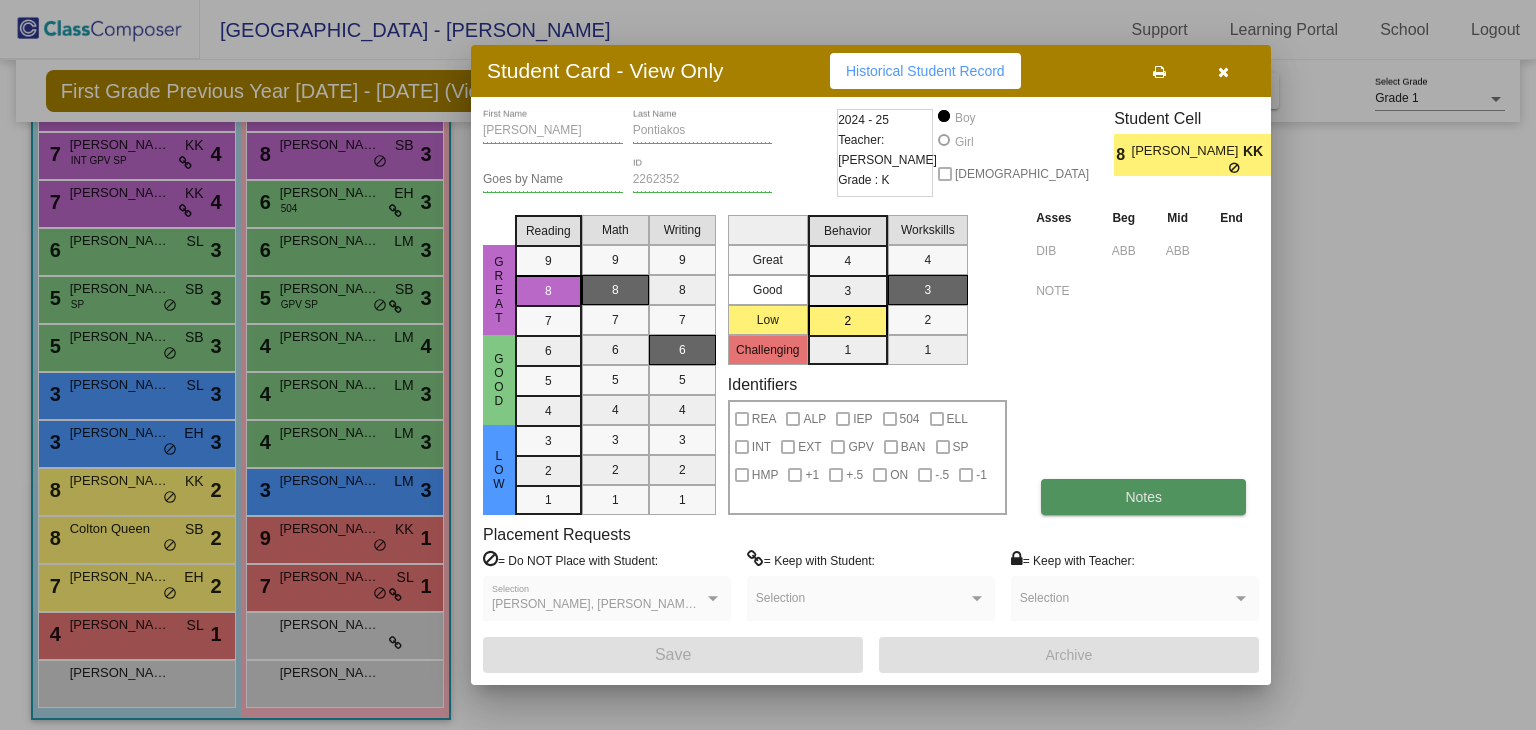 click on "Notes" at bounding box center [1143, 497] 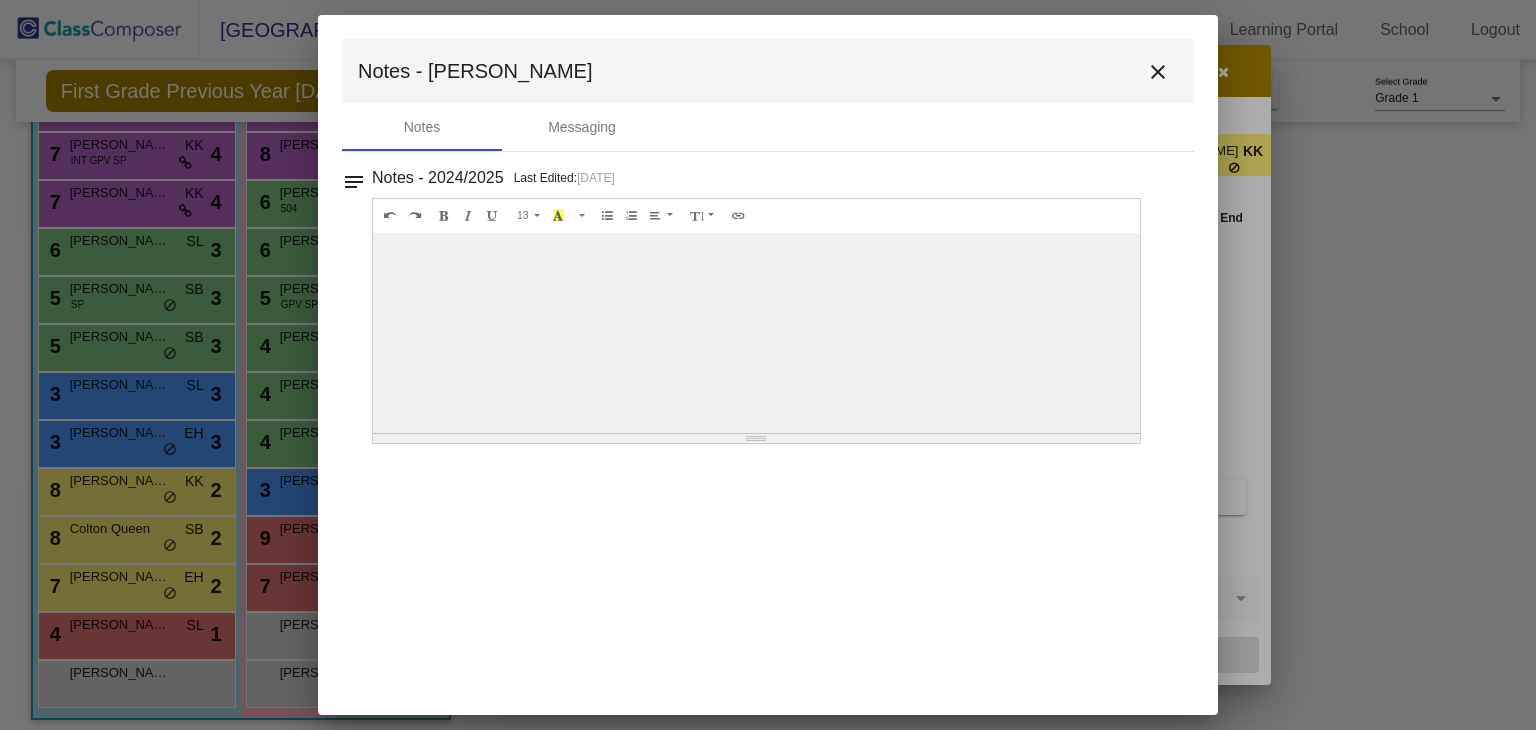 click on "close" at bounding box center [1158, 71] 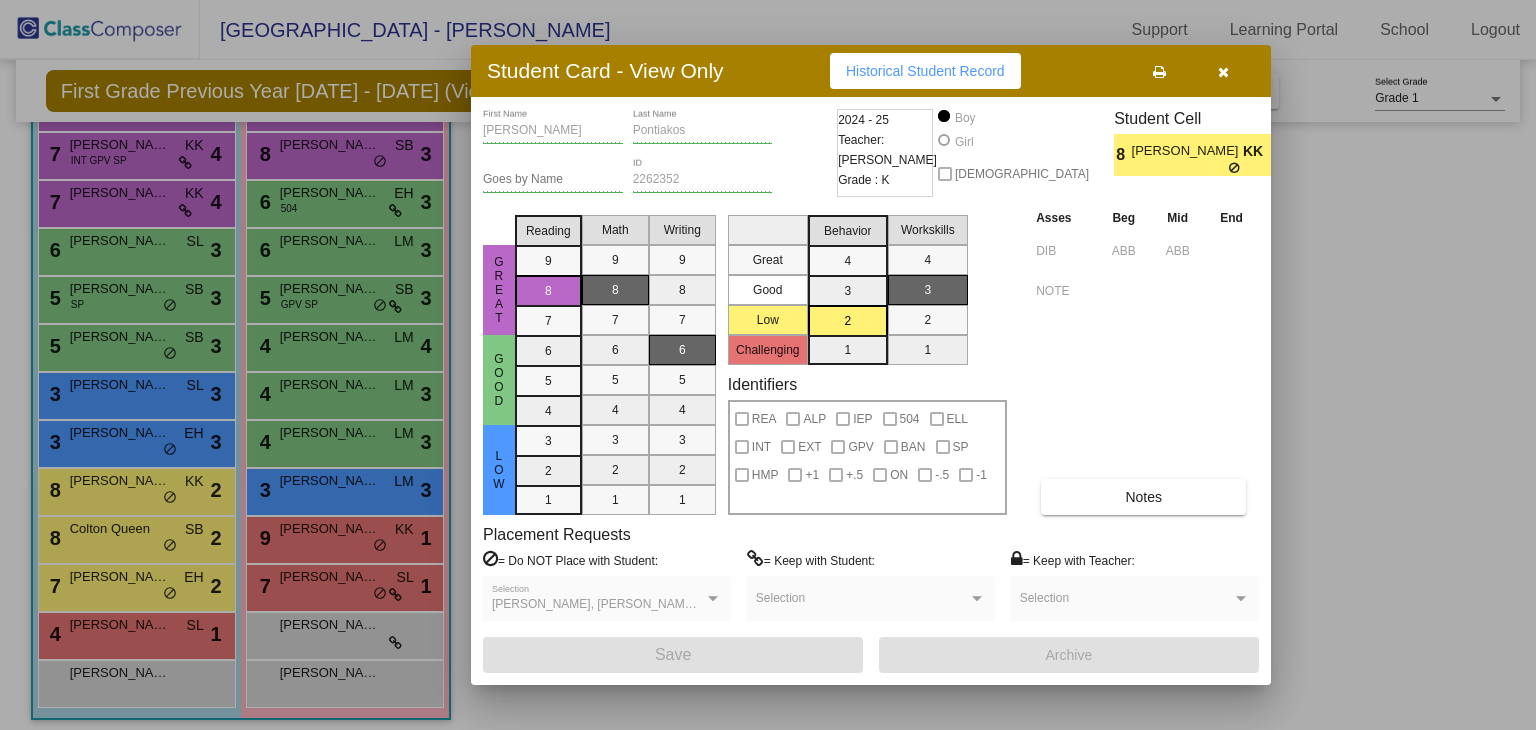click at bounding box center (1159, 71) 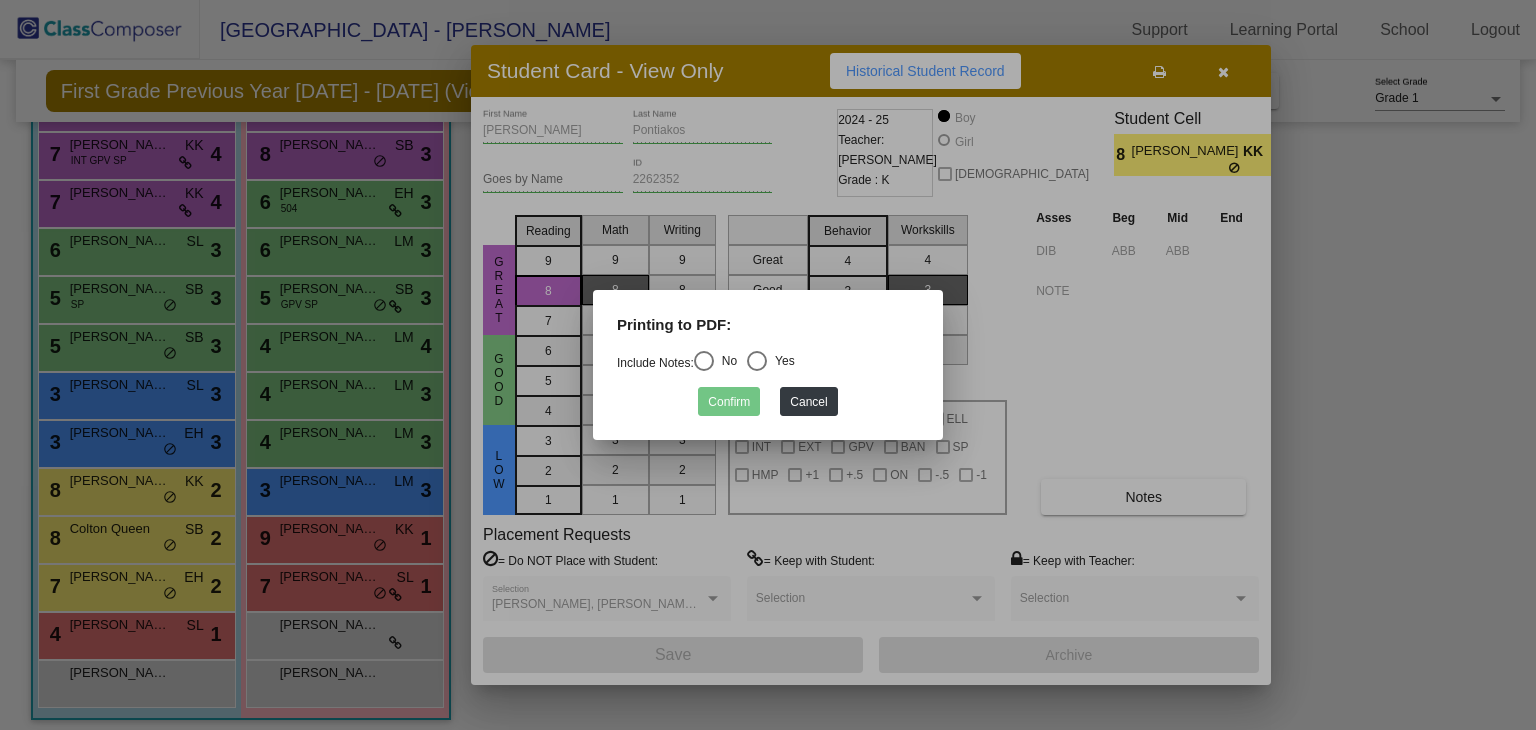 click at bounding box center [768, 365] 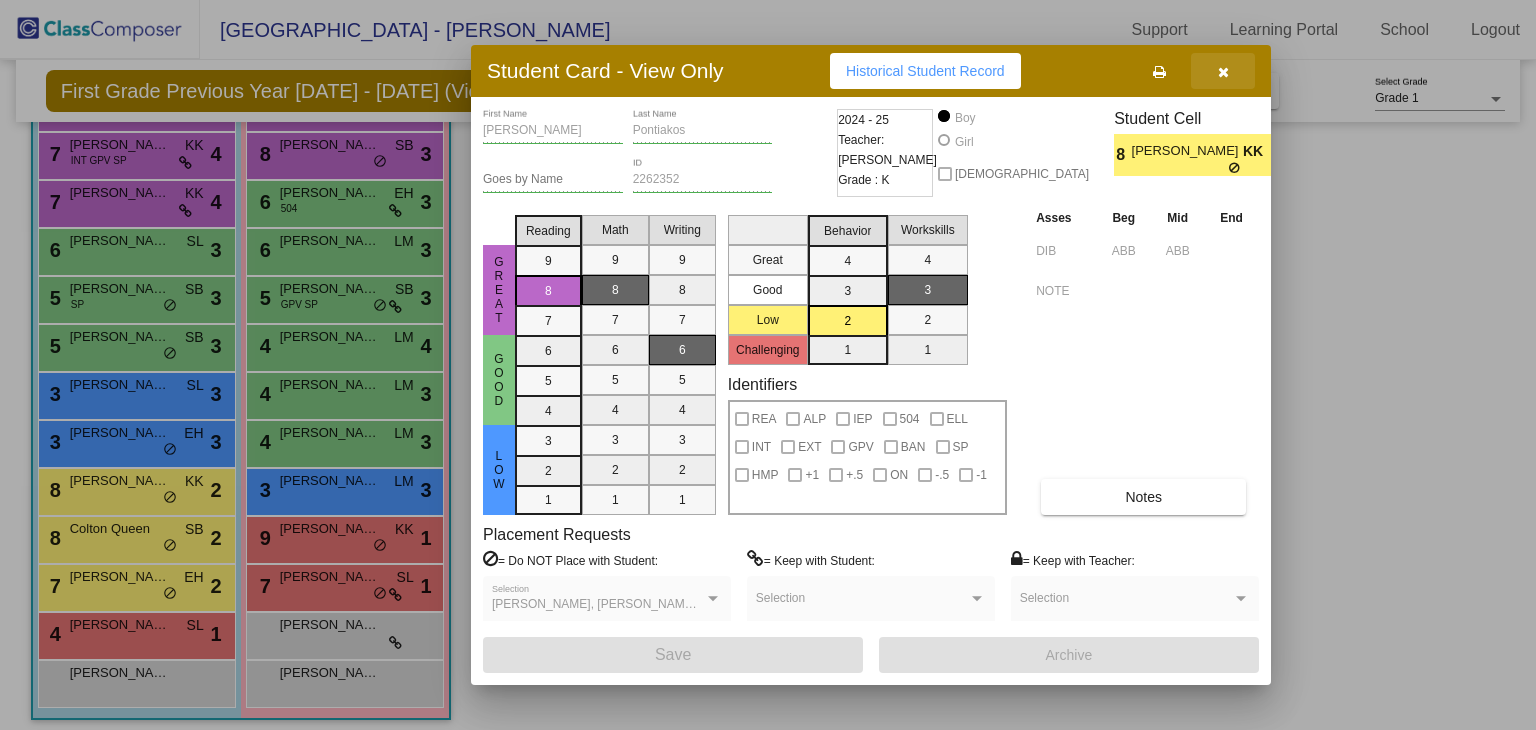 click at bounding box center [1223, 71] 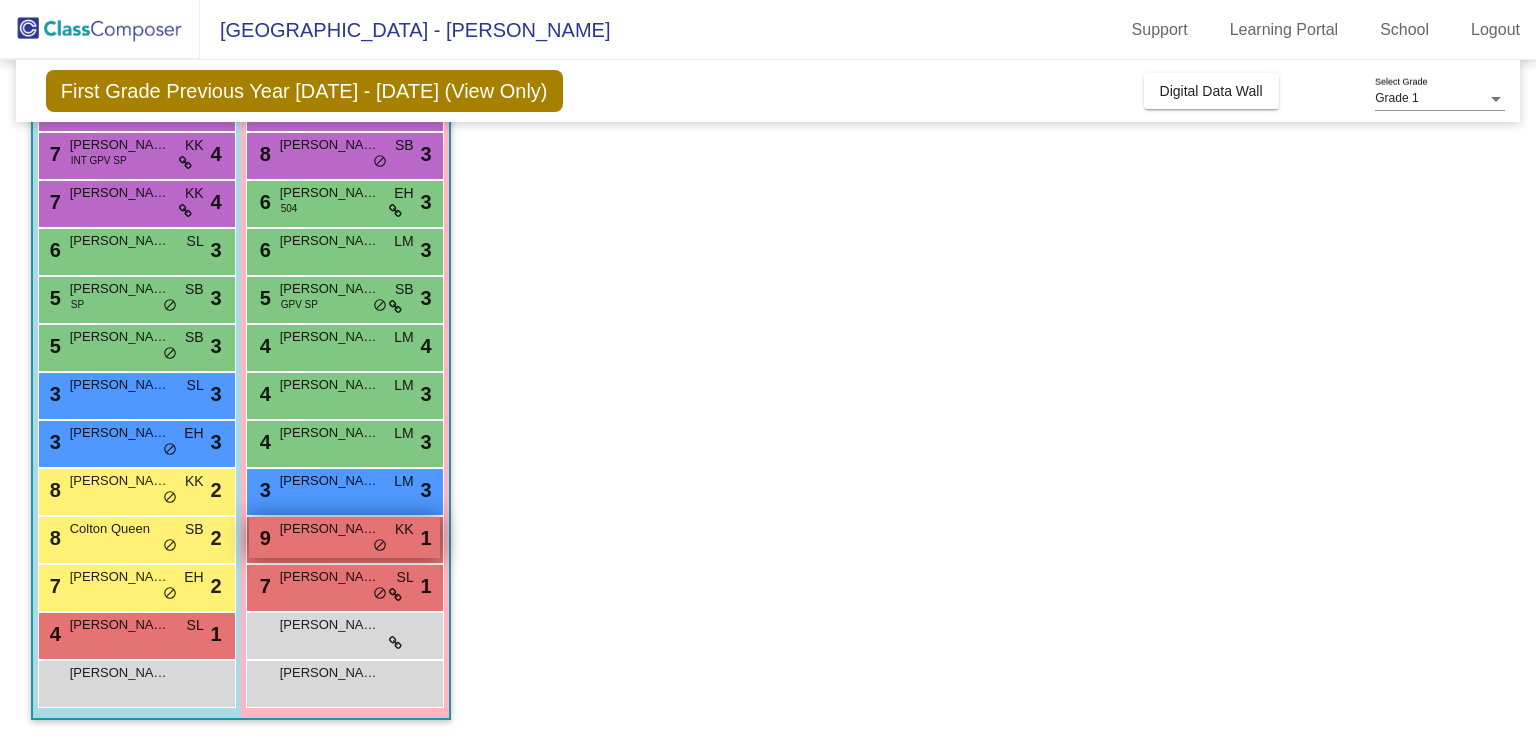 click on "9 [PERSON_NAME] KK lock do_not_disturb_alt 1" at bounding box center (344, 537) 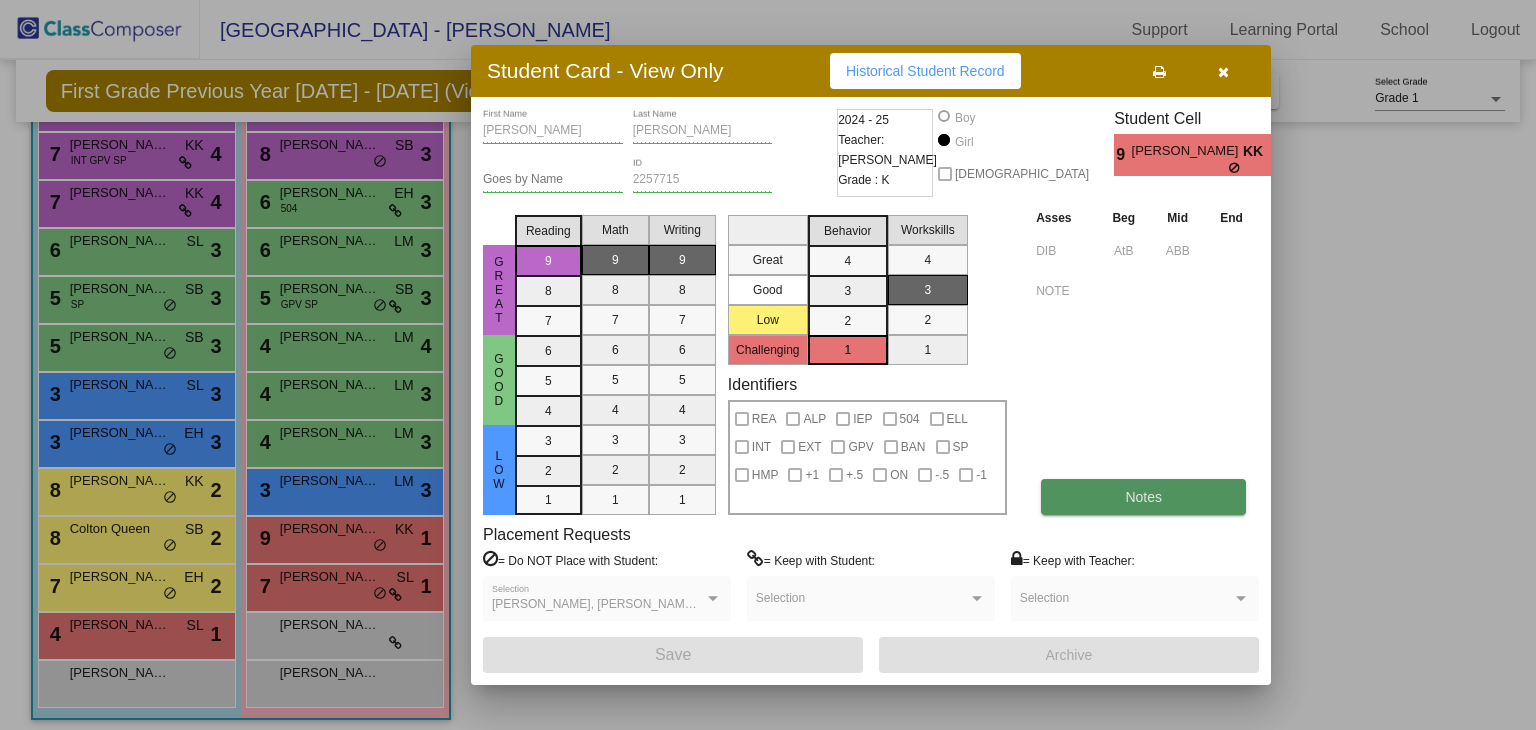 click on "Notes" at bounding box center (1143, 497) 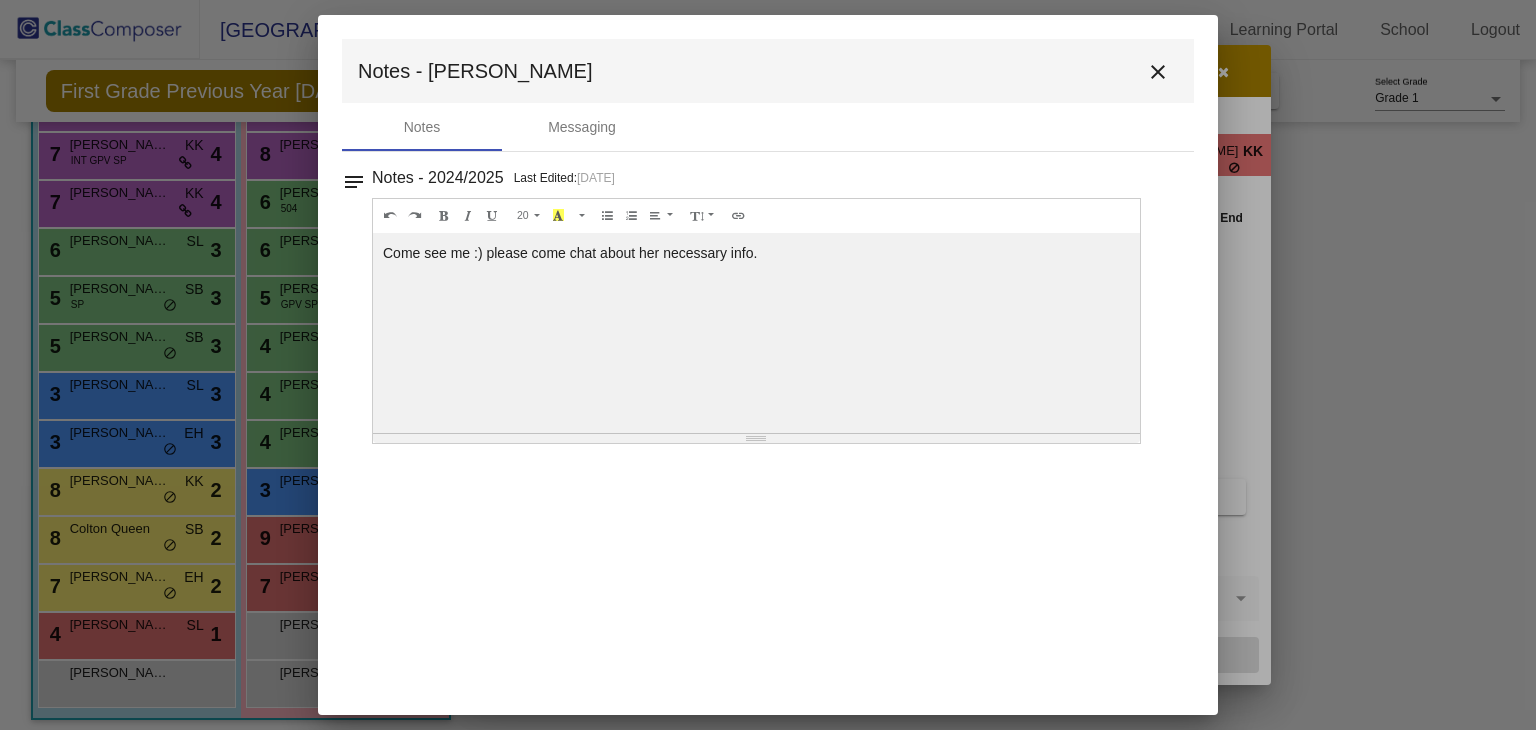 click on "Notes - [PERSON_NAME] close" at bounding box center (768, 71) 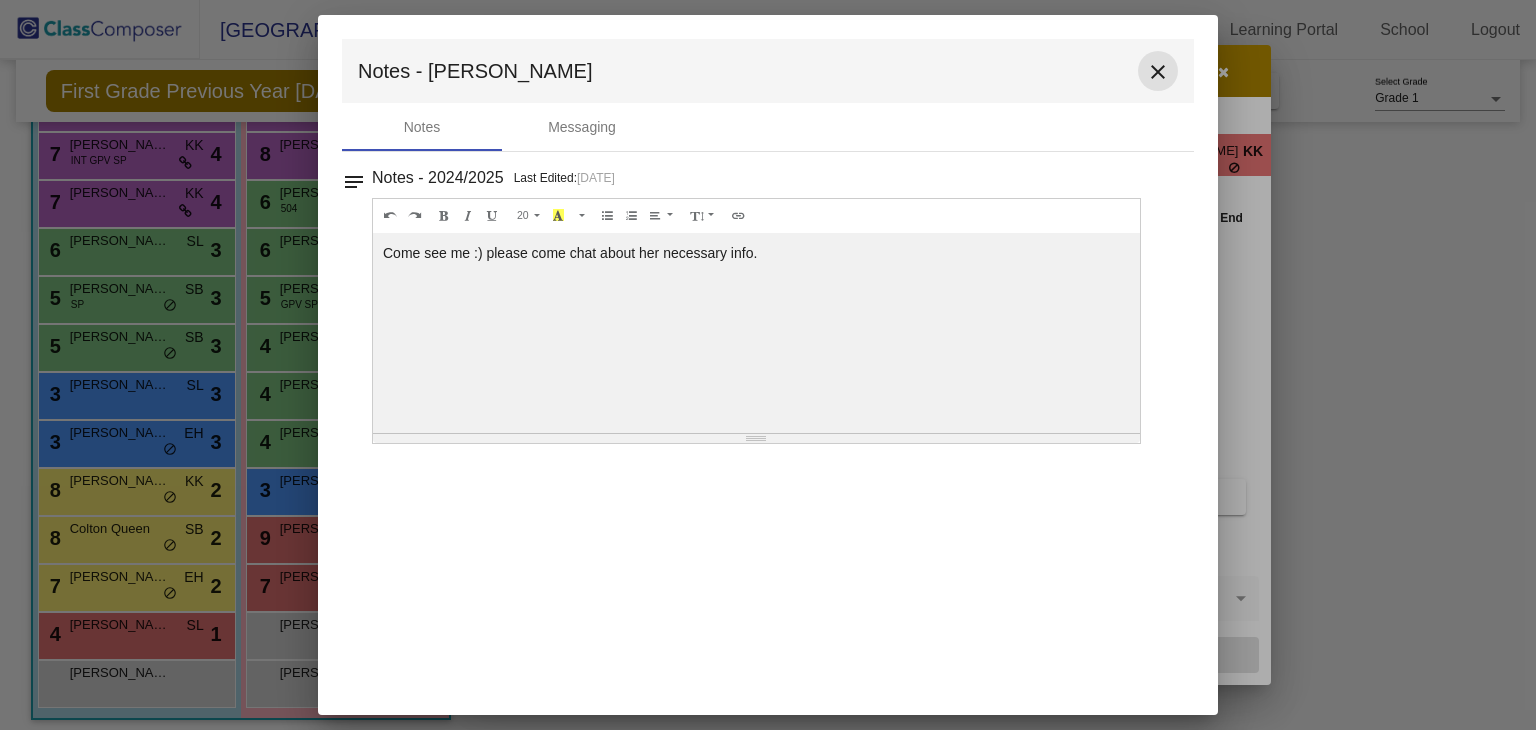 click on "close" at bounding box center [1158, 72] 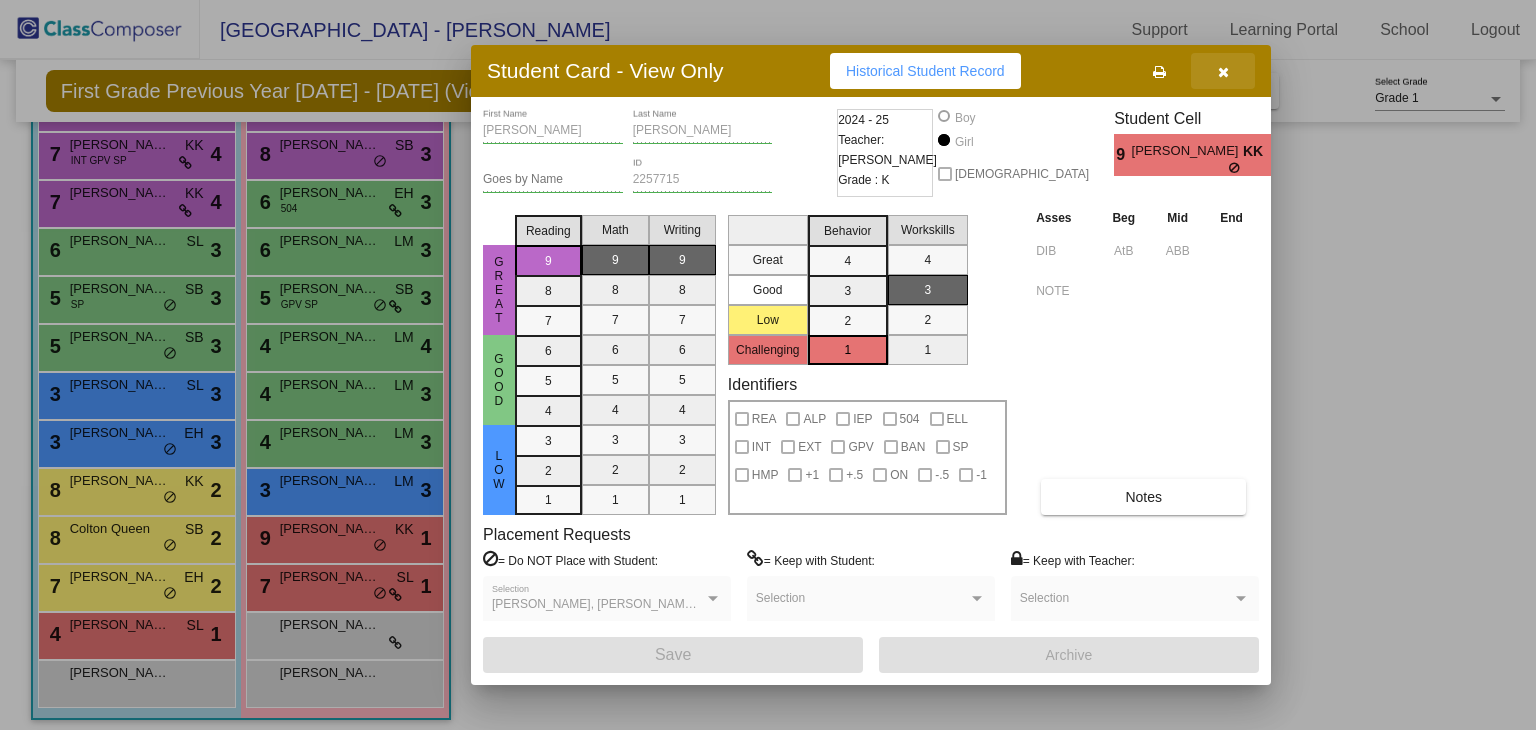 click at bounding box center [1223, 71] 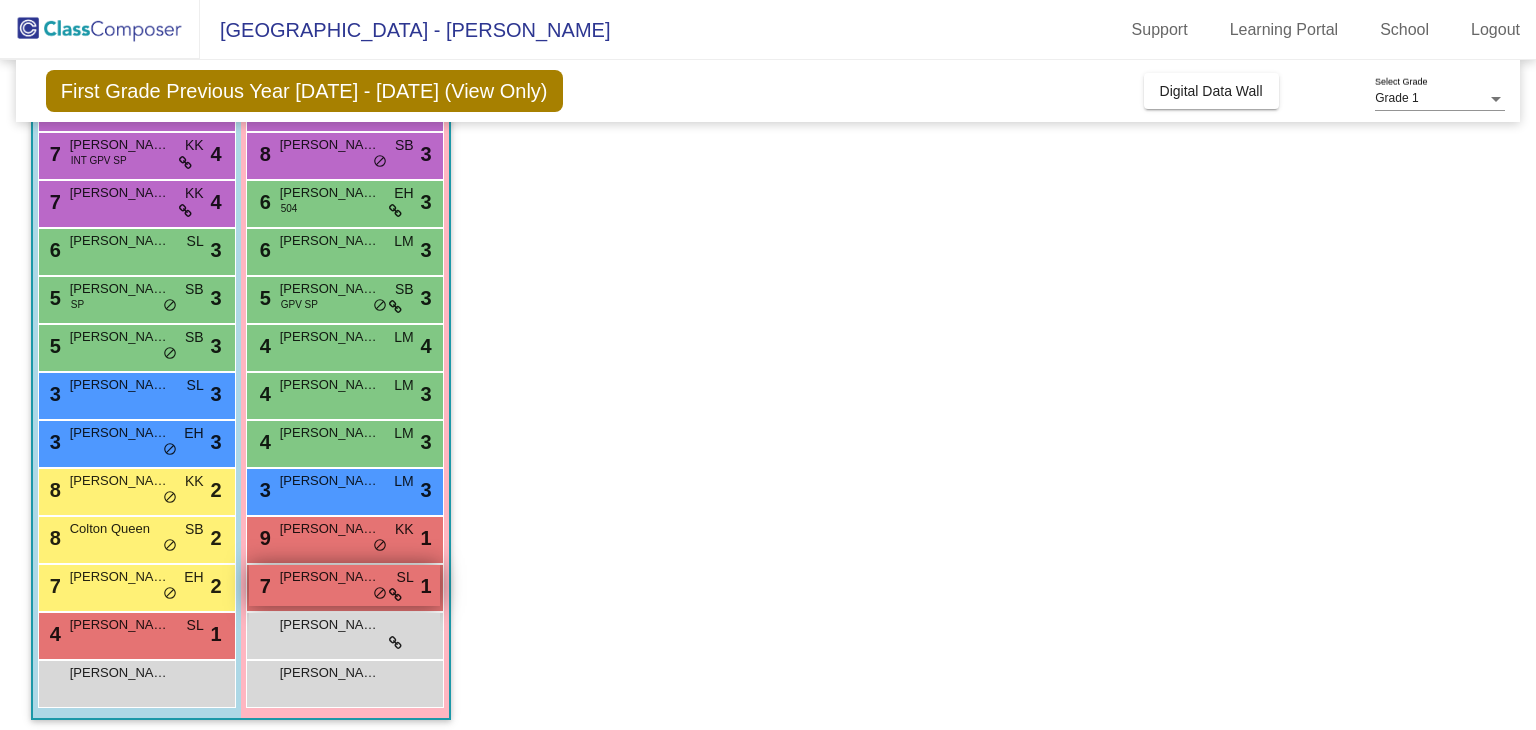 click on "7 [PERSON_NAME] SL lock do_not_disturb_alt 1" at bounding box center (344, 585) 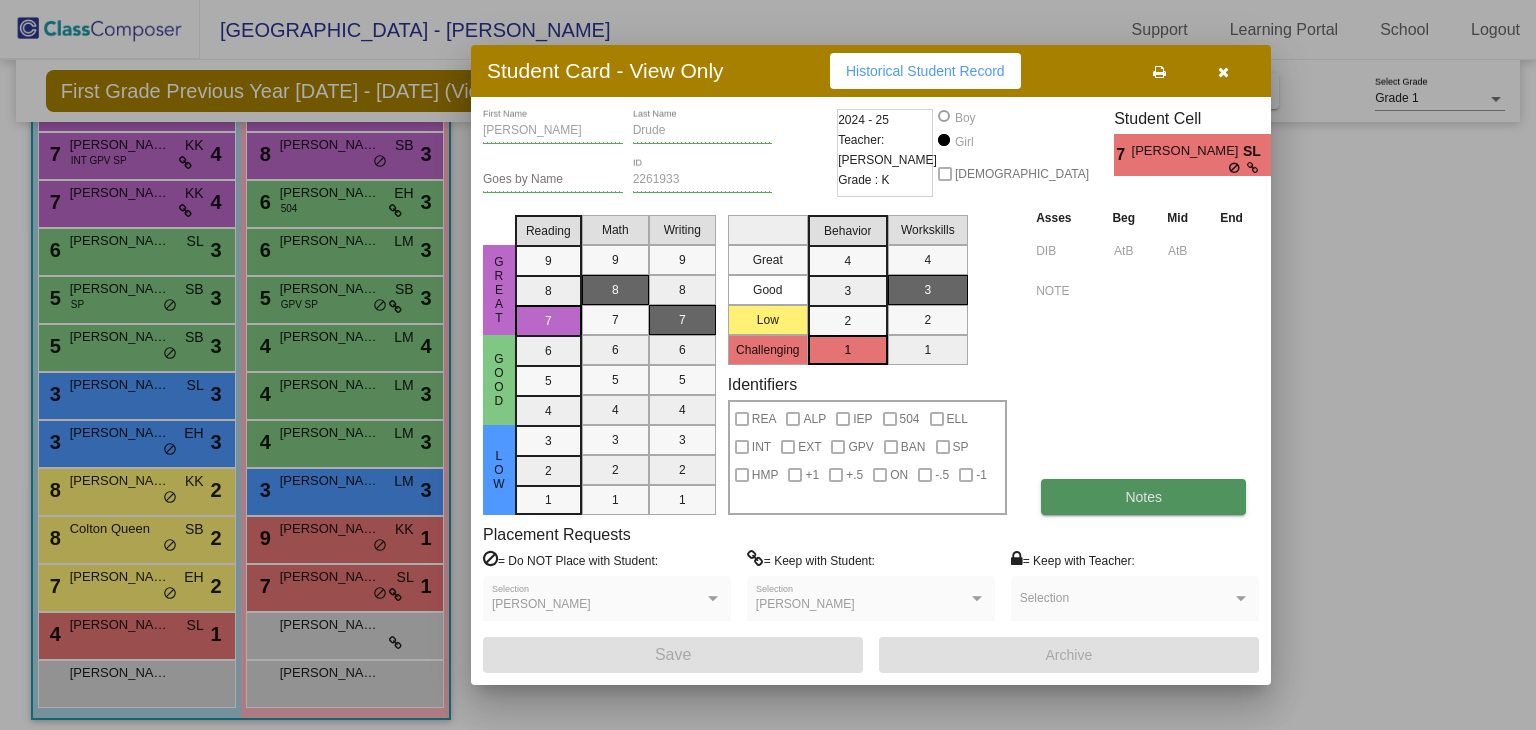 click on "Notes" at bounding box center [1143, 497] 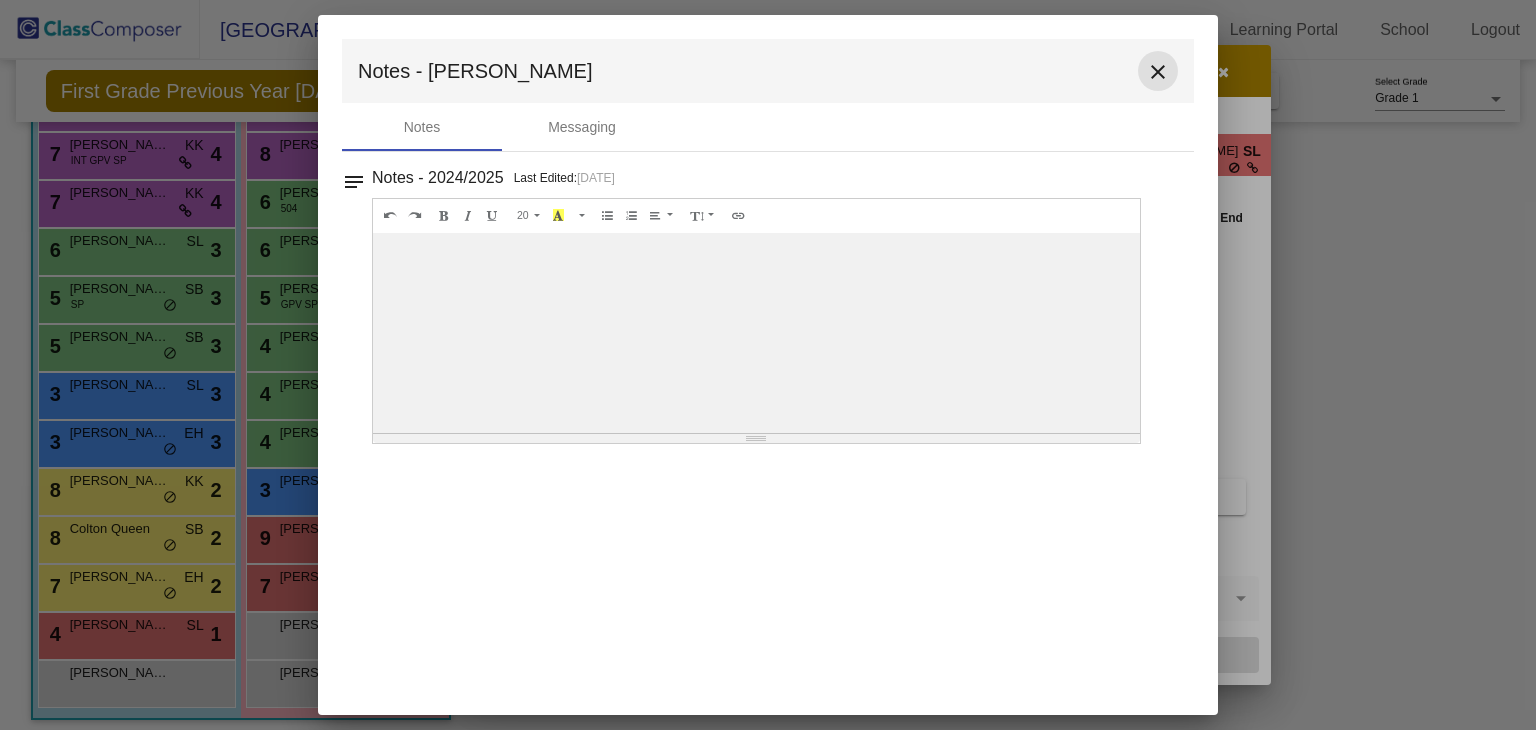 click on "close" at bounding box center (1158, 72) 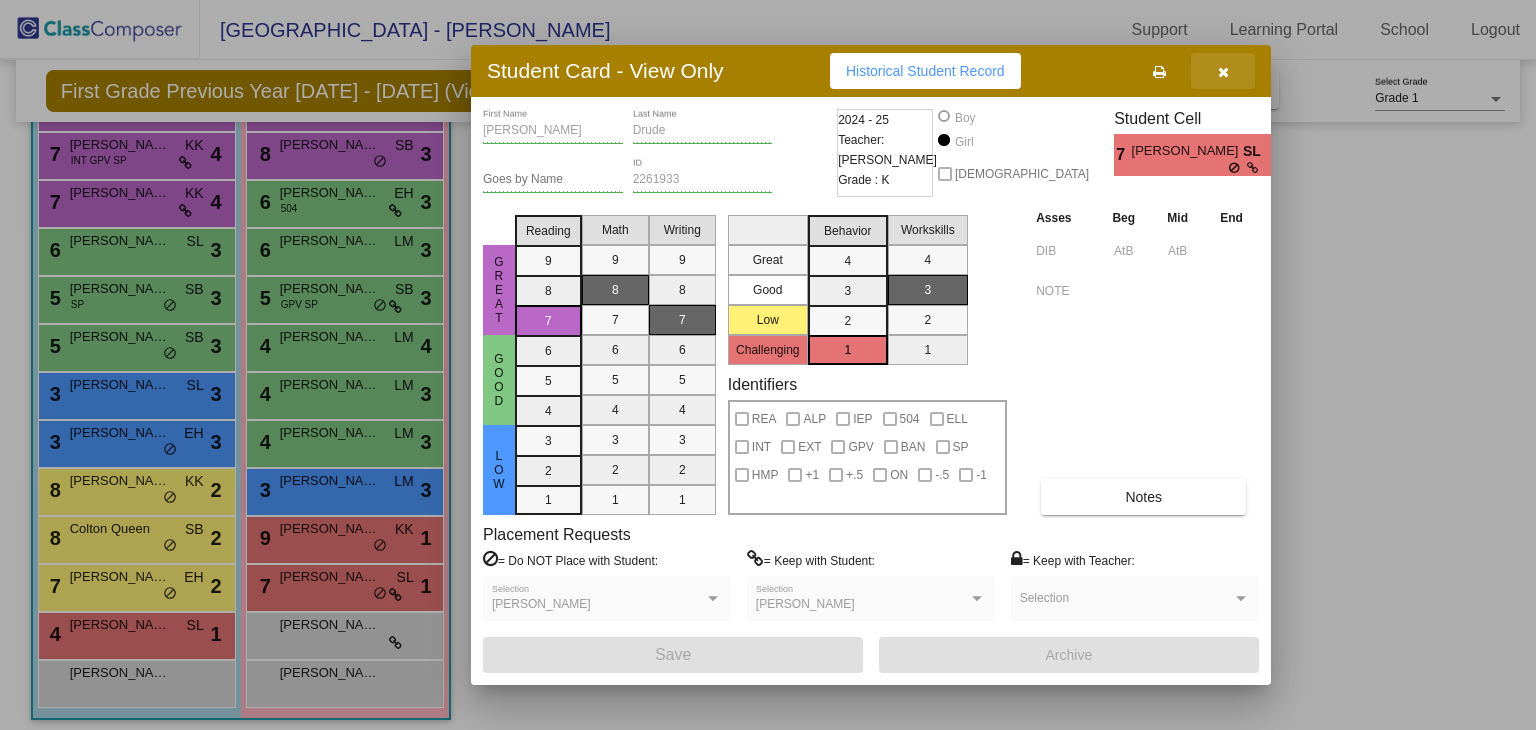 click at bounding box center [1223, 72] 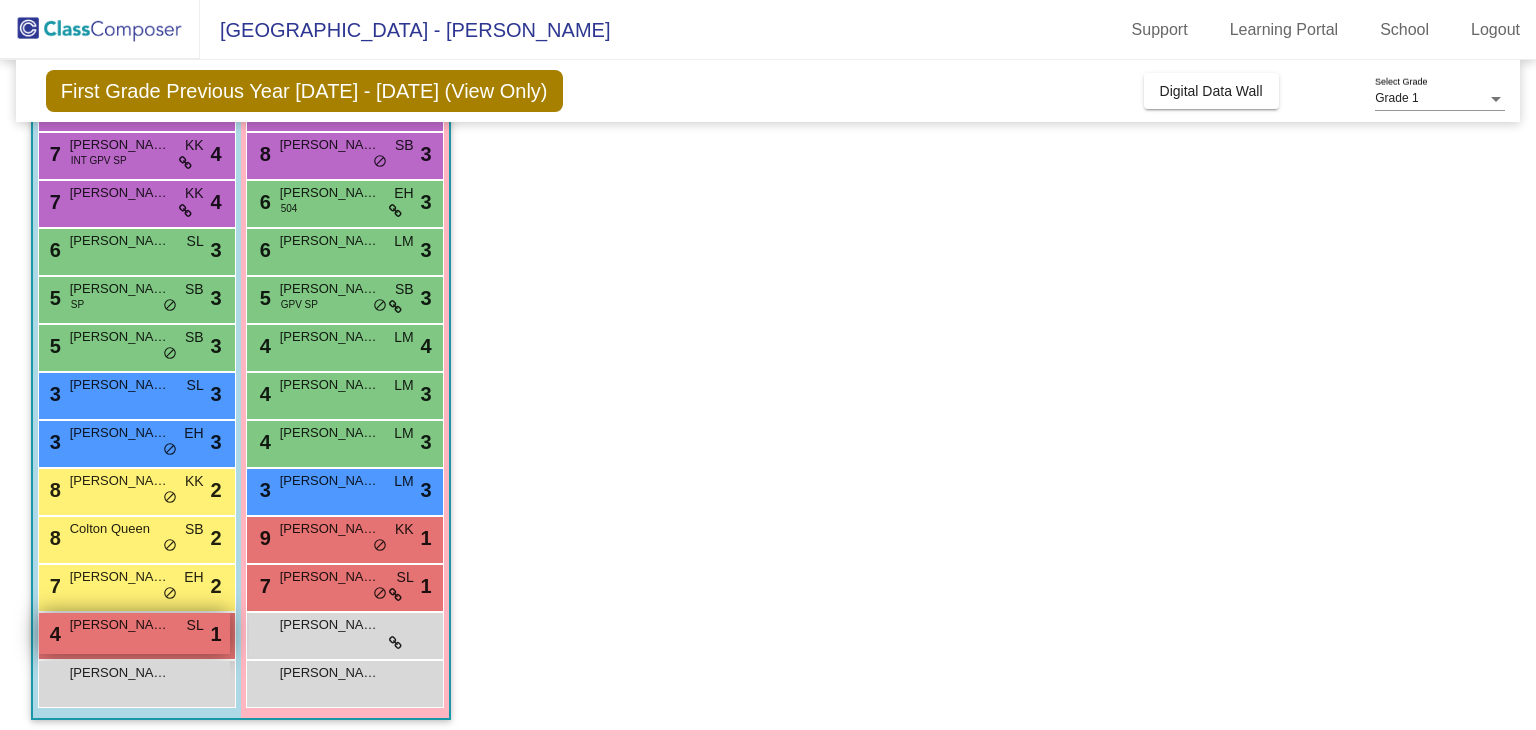 click on "4 [PERSON_NAME] lock do_not_disturb_alt 1" at bounding box center [134, 633] 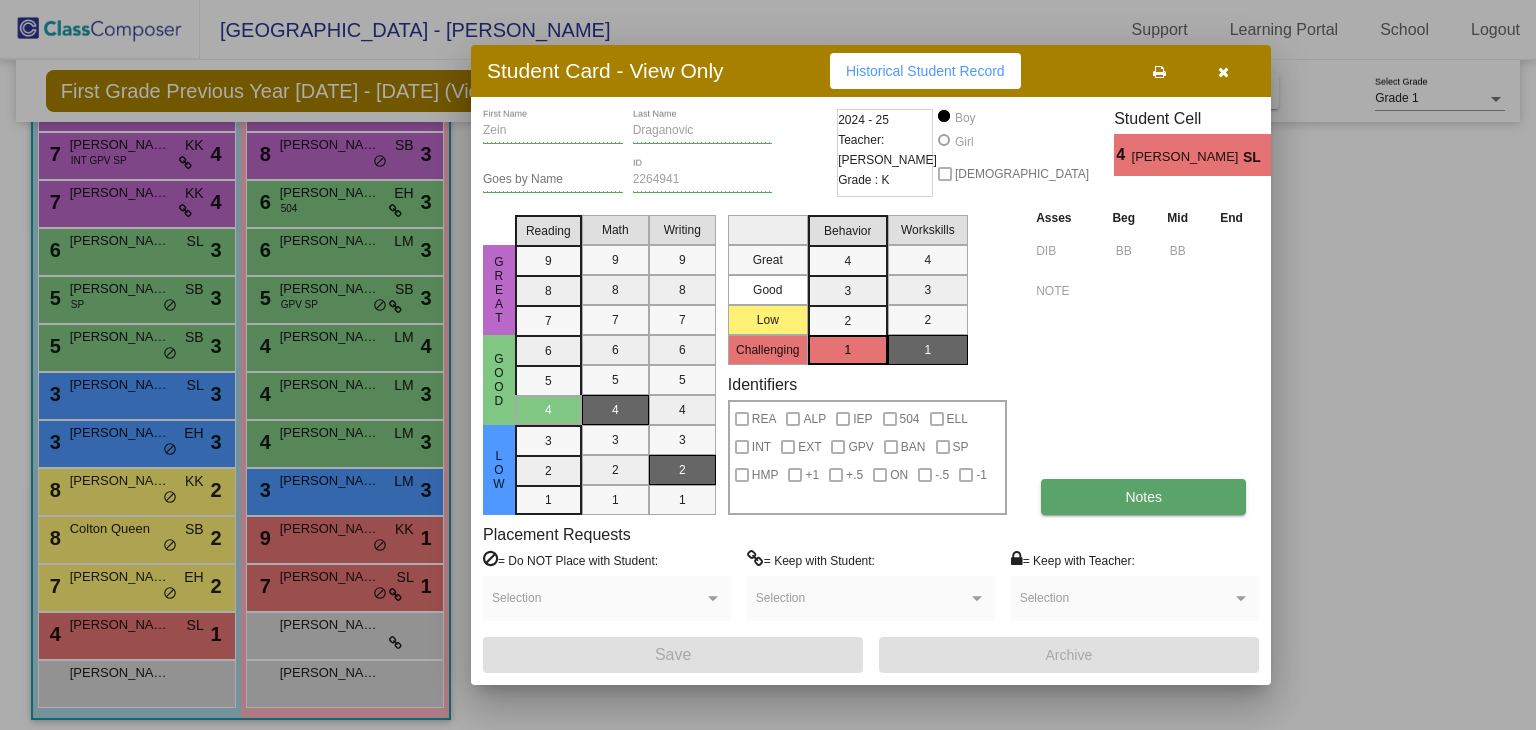 drag, startPoint x: 1158, startPoint y: 496, endPoint x: 1083, endPoint y: 483, distance: 76.11833 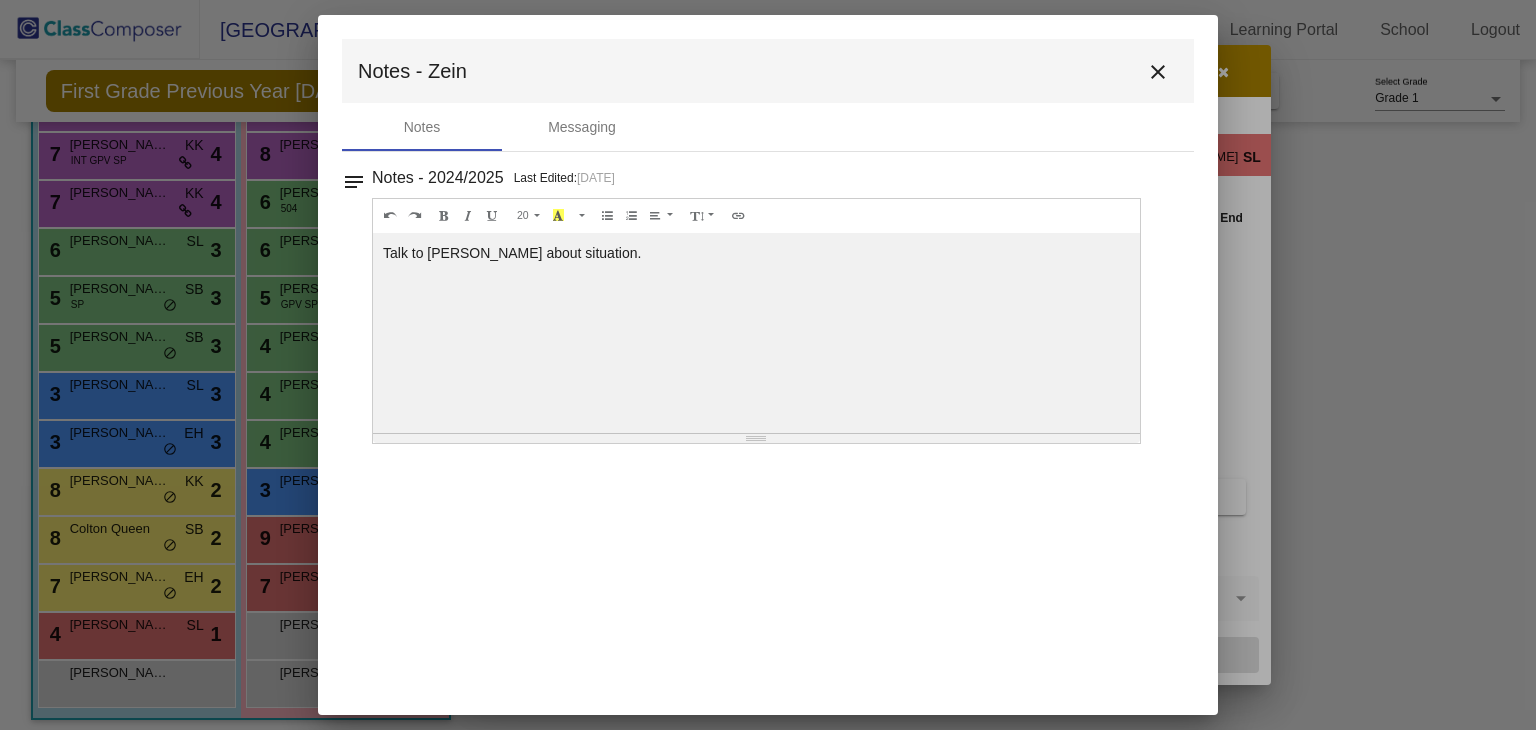 click on "close" at bounding box center [1158, 72] 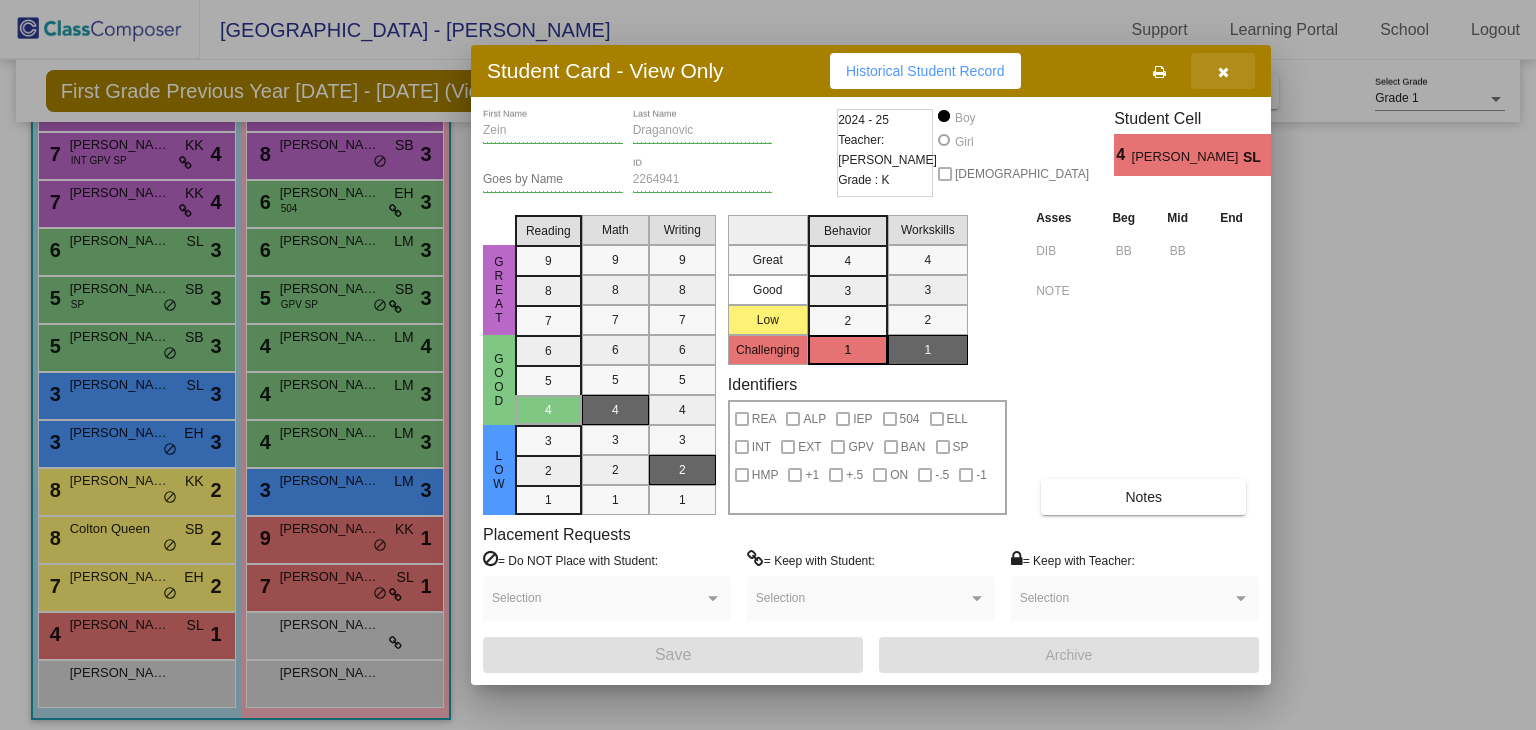 click at bounding box center (1223, 71) 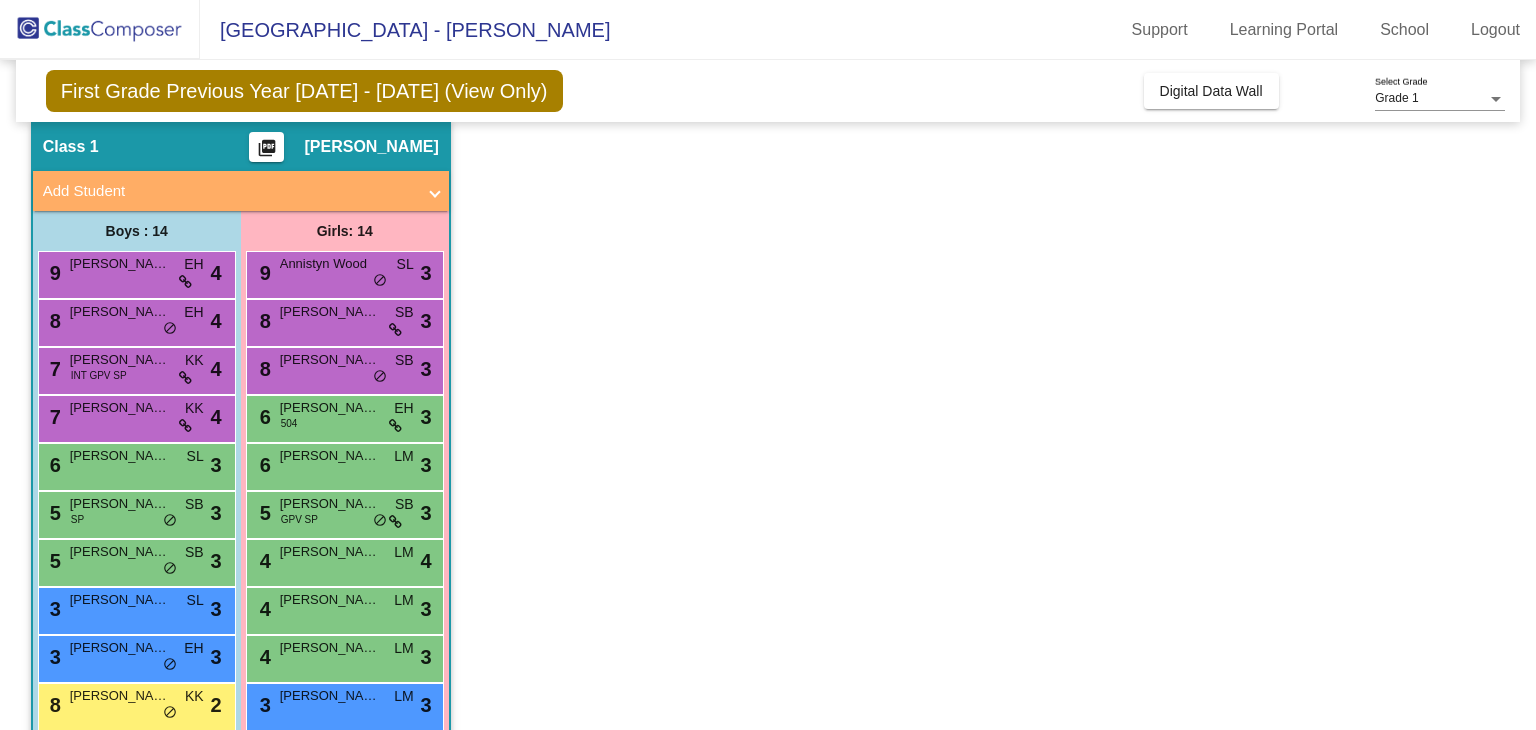 scroll, scrollTop: 0, scrollLeft: 0, axis: both 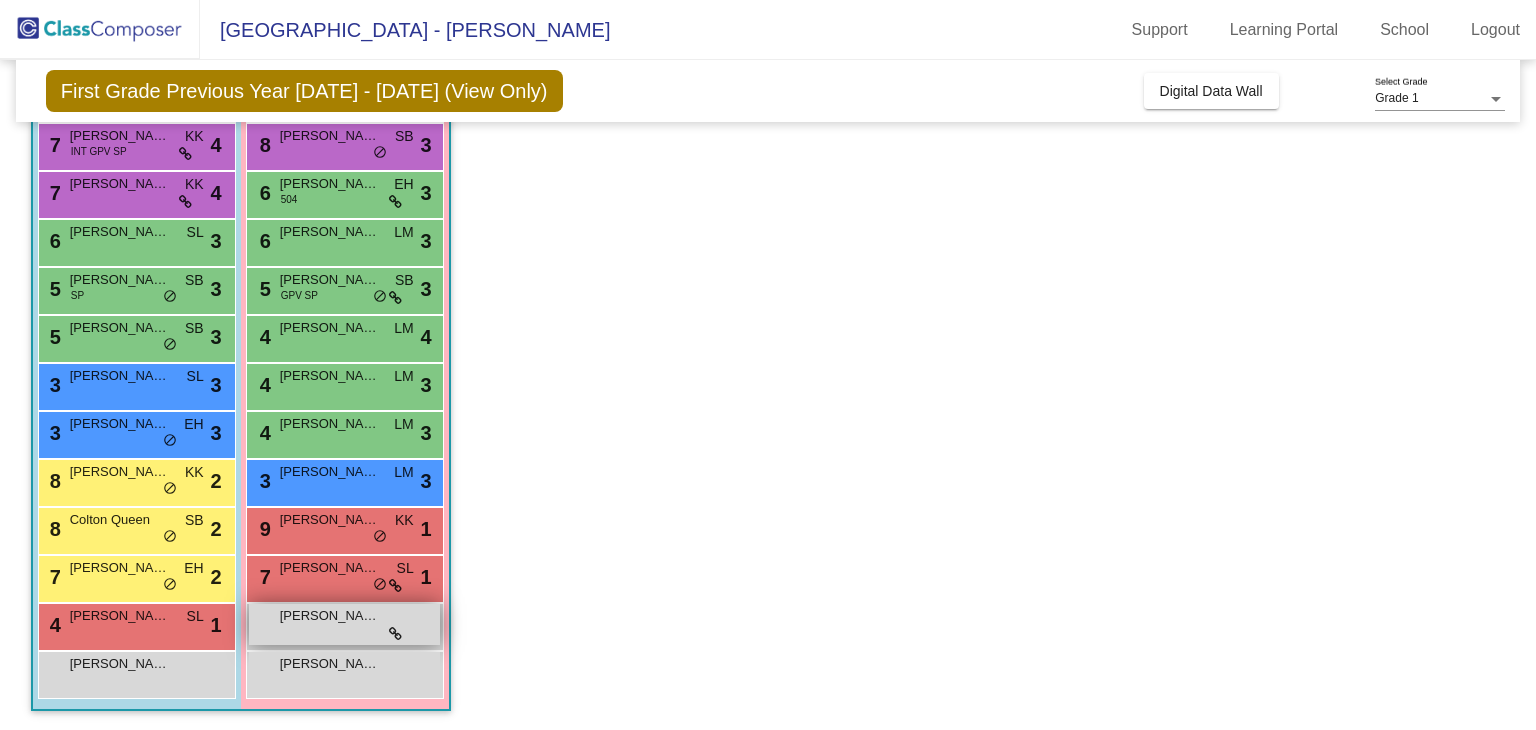 click on "[PERSON_NAME]" at bounding box center [330, 616] 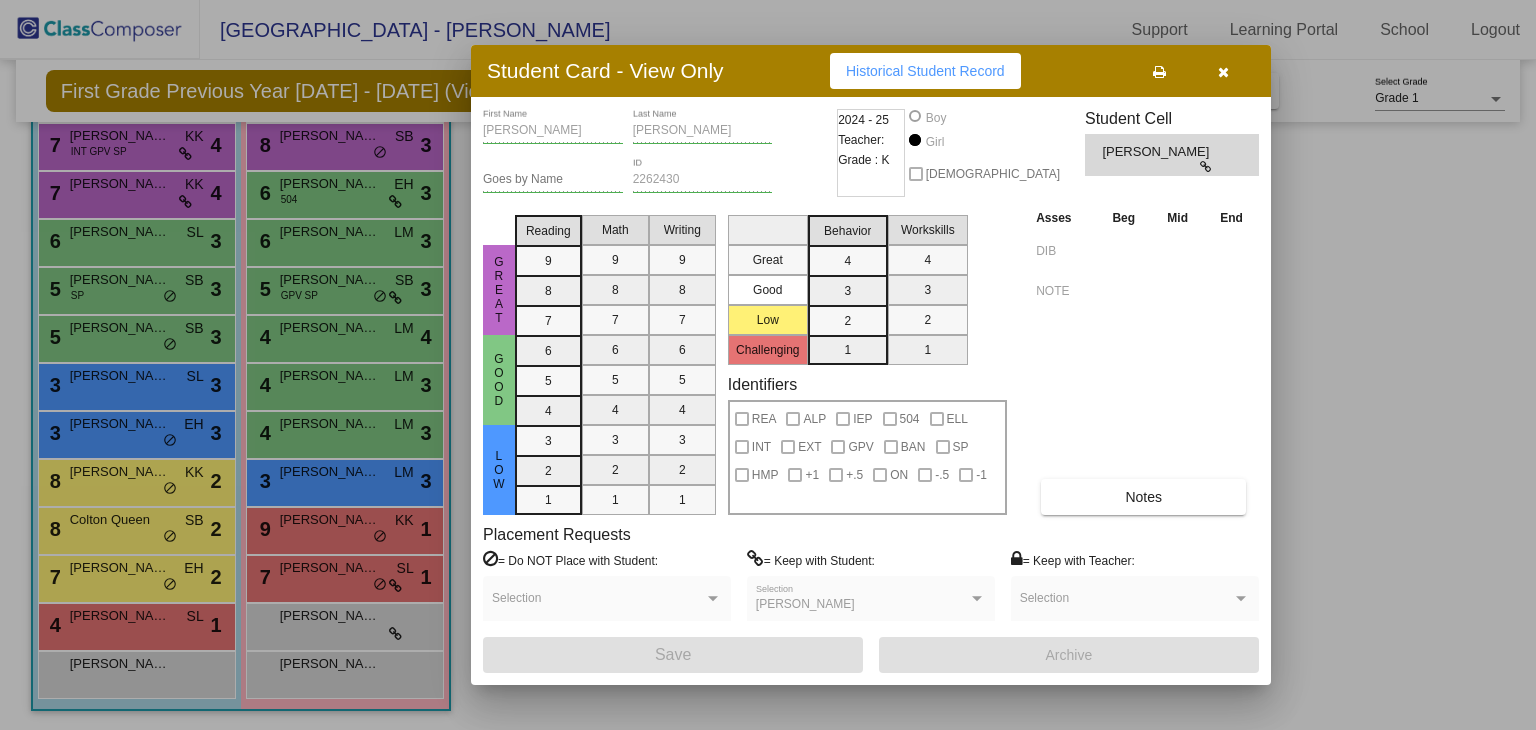 click at bounding box center (768, 365) 